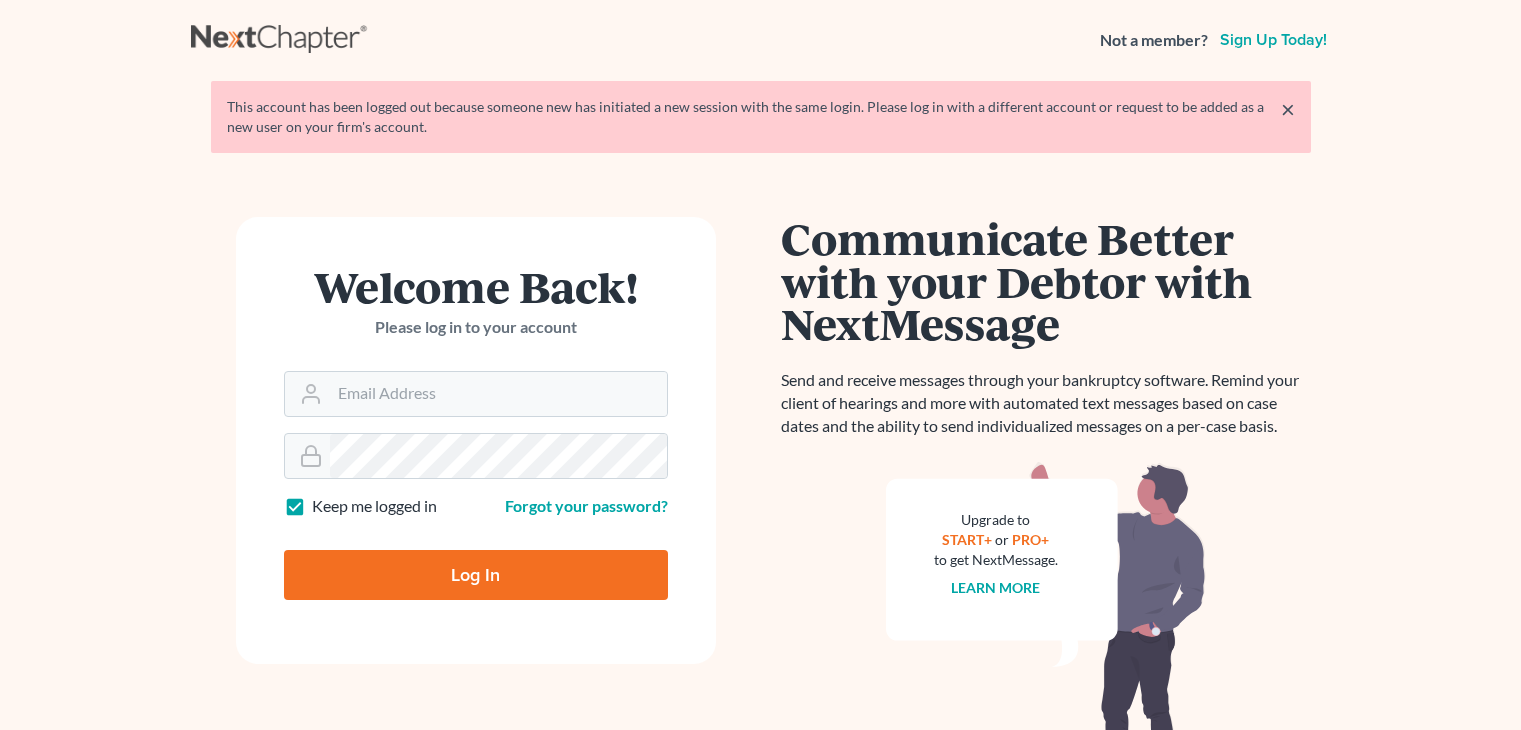 scroll, scrollTop: 0, scrollLeft: 0, axis: both 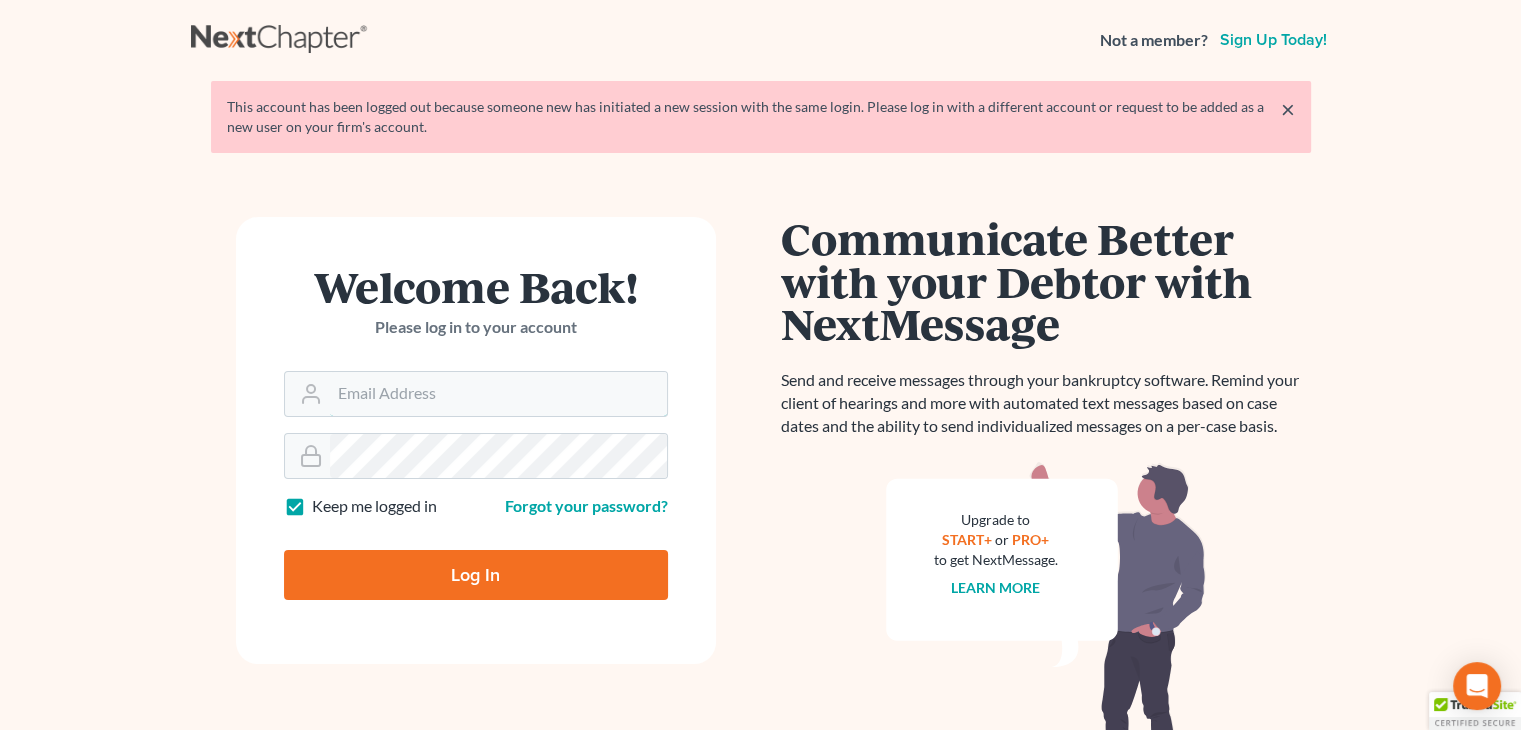 type on "[EMAIL]" 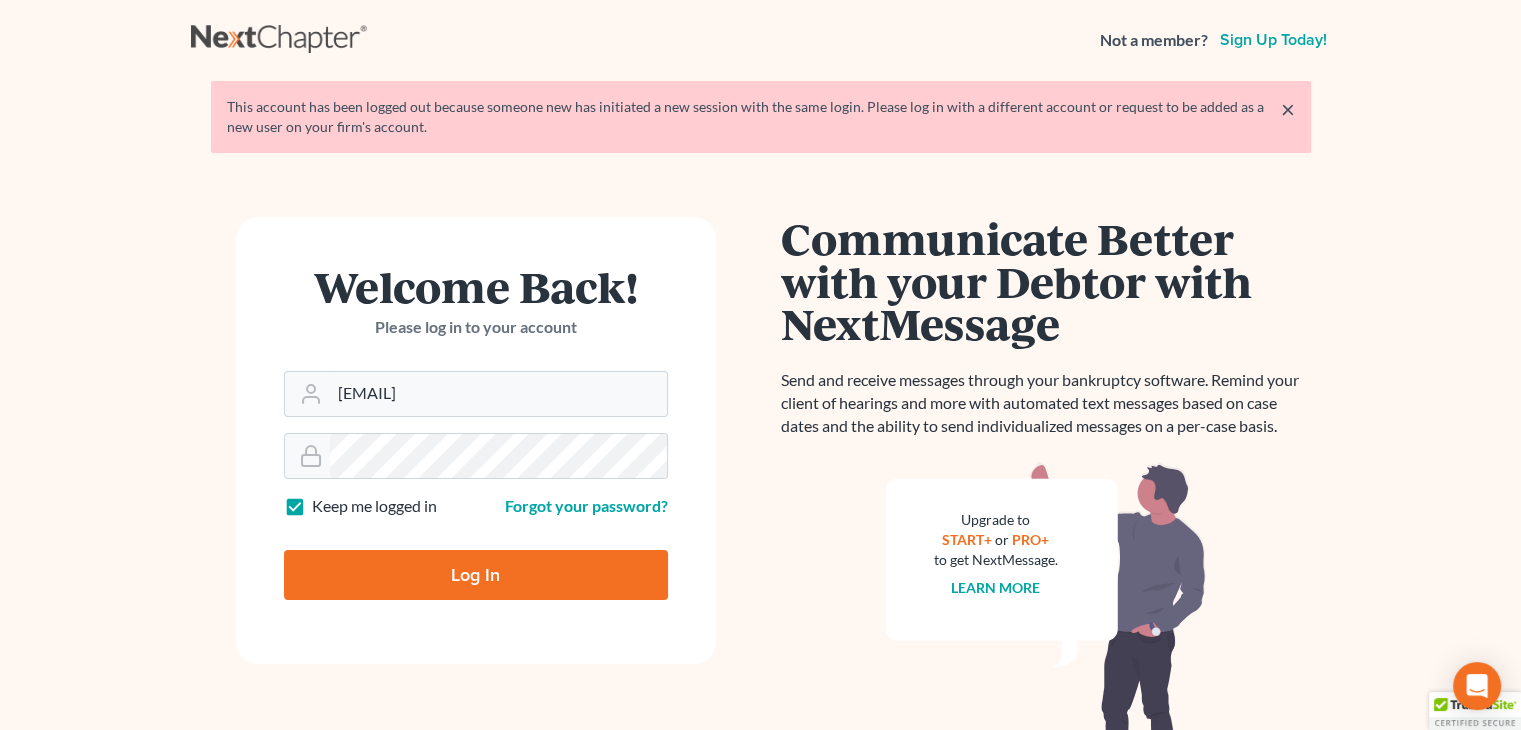 click on "Log In" at bounding box center [476, 575] 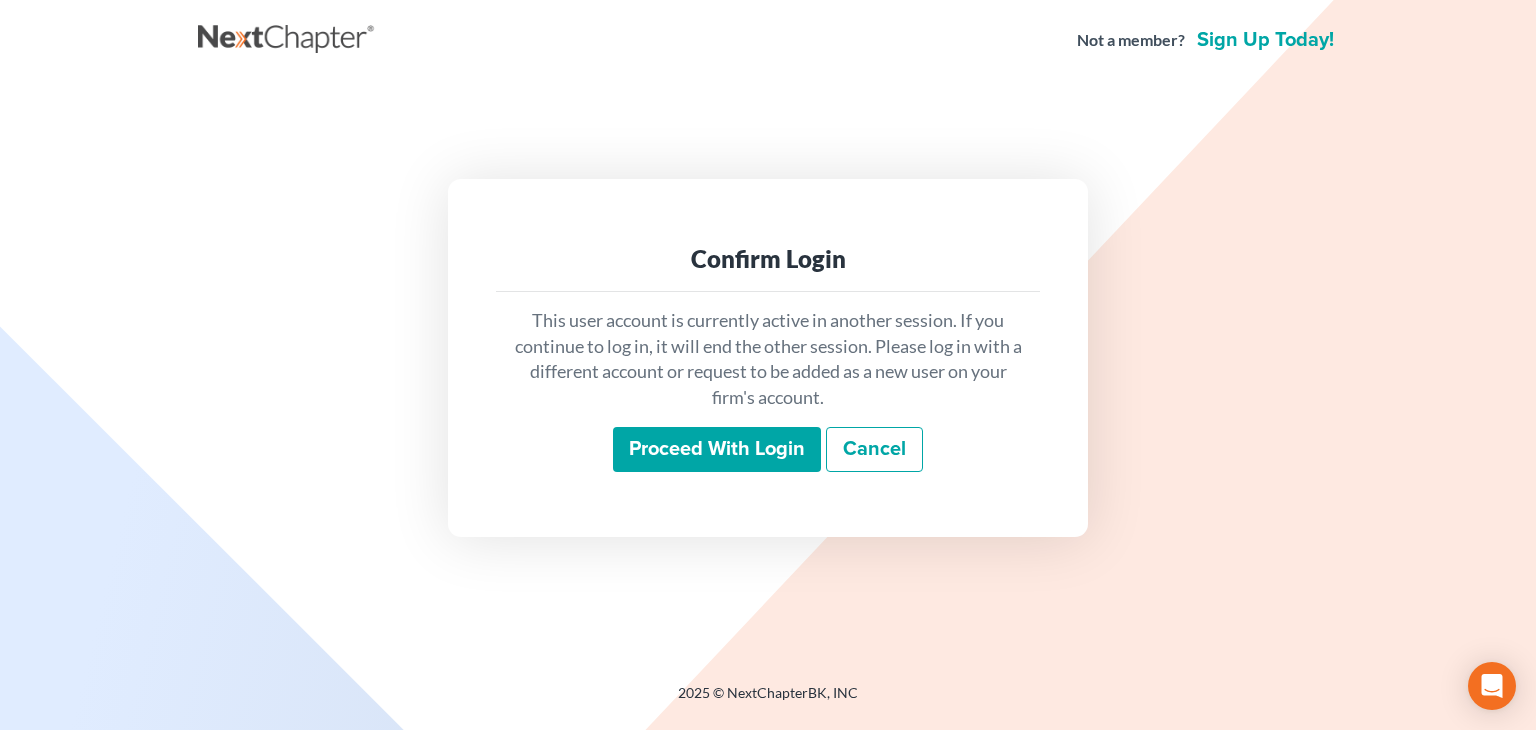 scroll, scrollTop: 0, scrollLeft: 0, axis: both 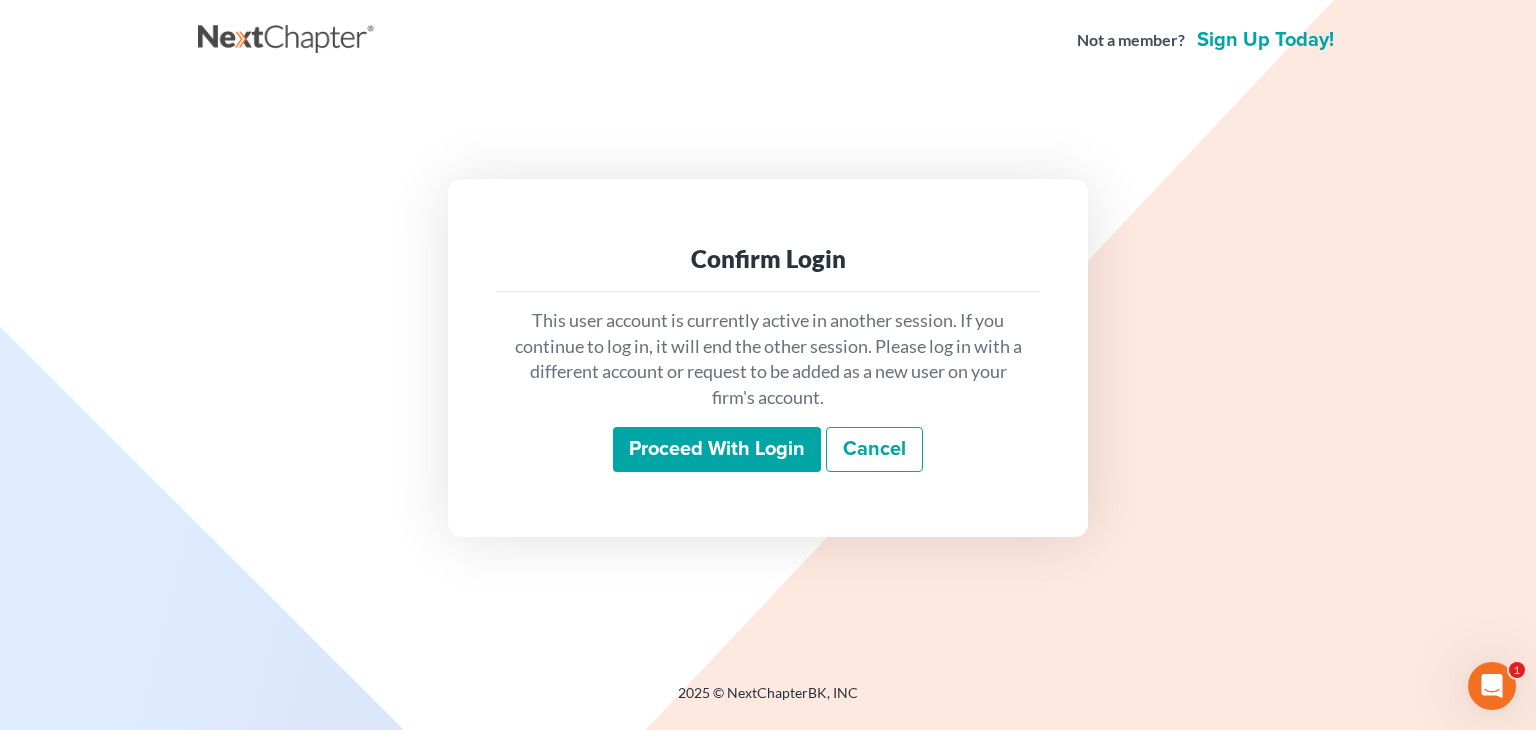 click on "Proceed with login" at bounding box center [717, 450] 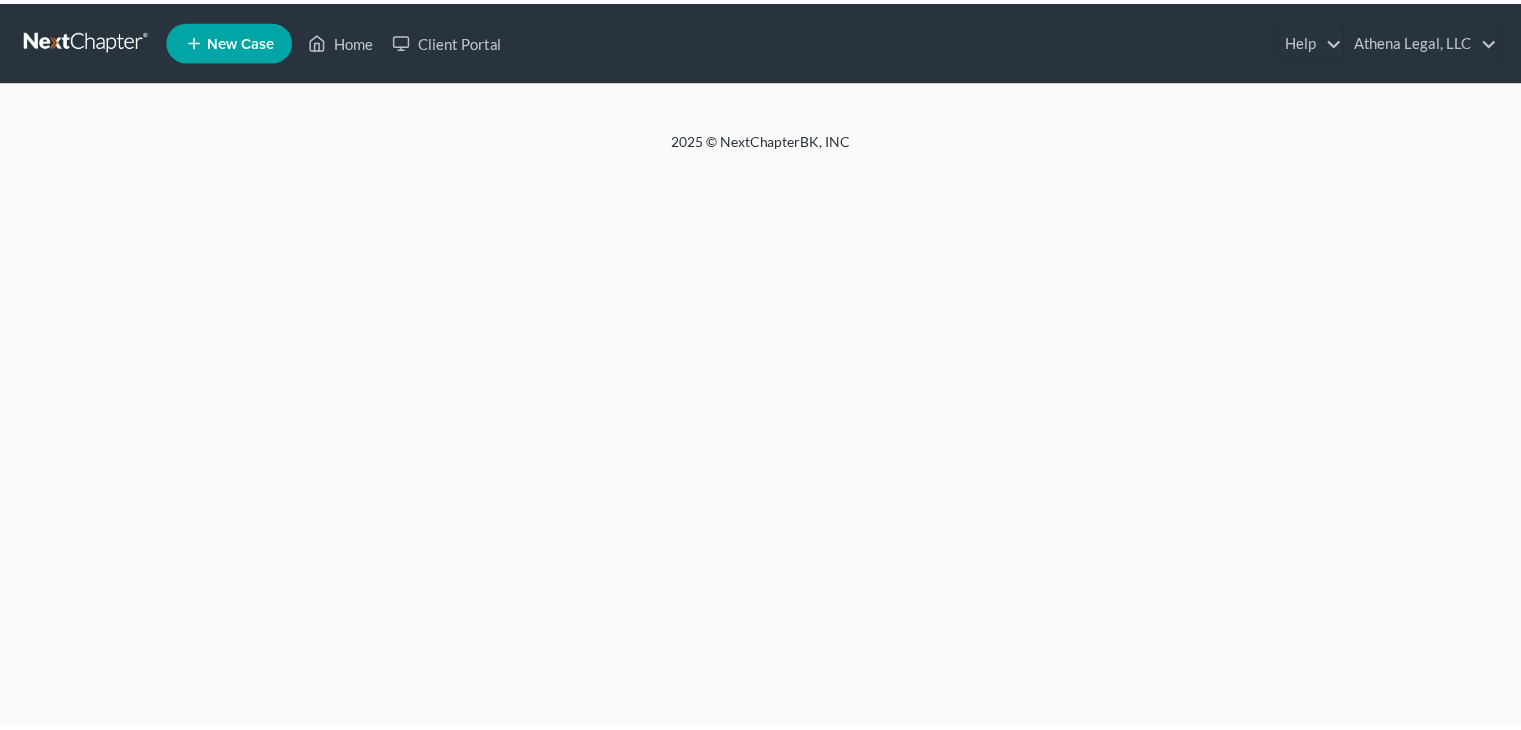 scroll, scrollTop: 0, scrollLeft: 0, axis: both 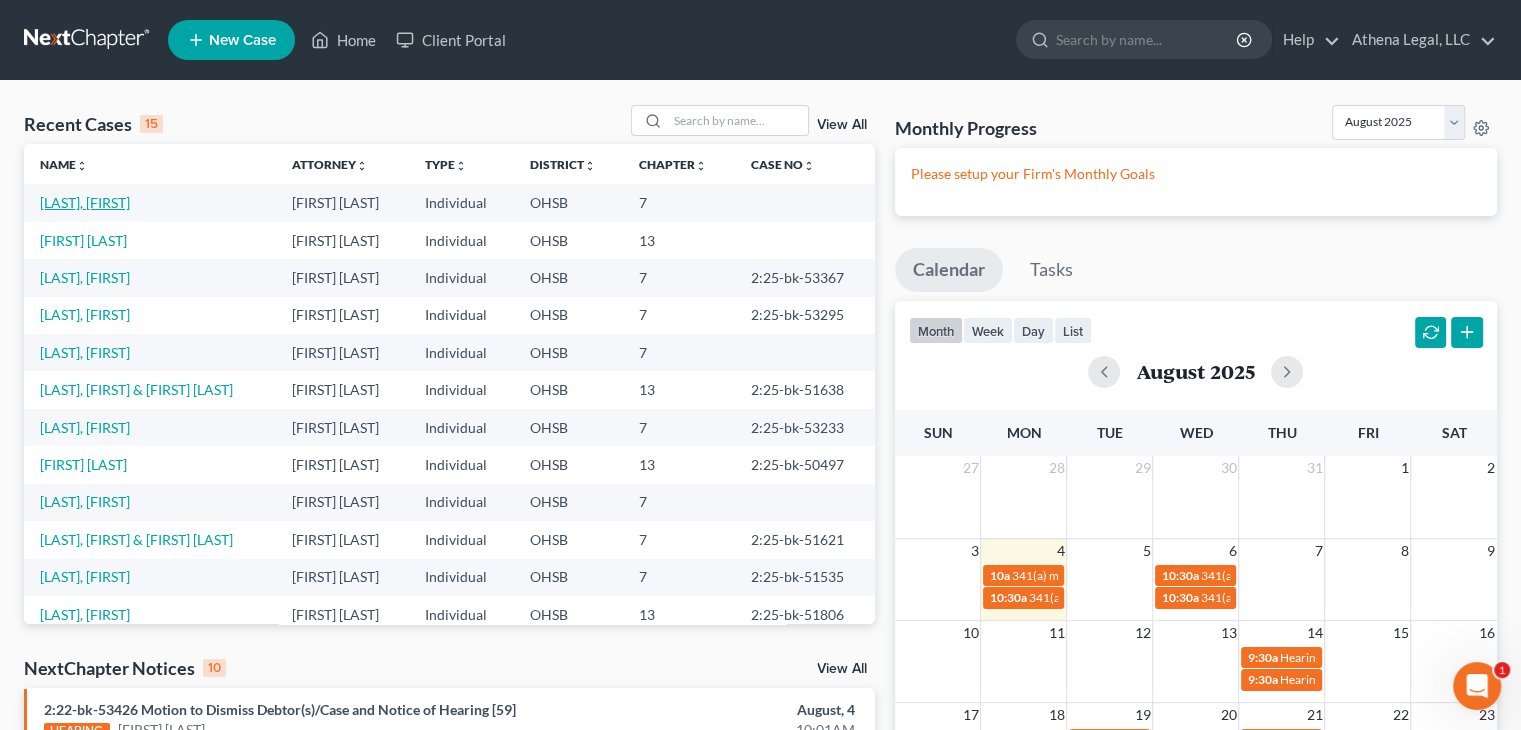 click on "[LAST], [FIRST]" at bounding box center (85, 202) 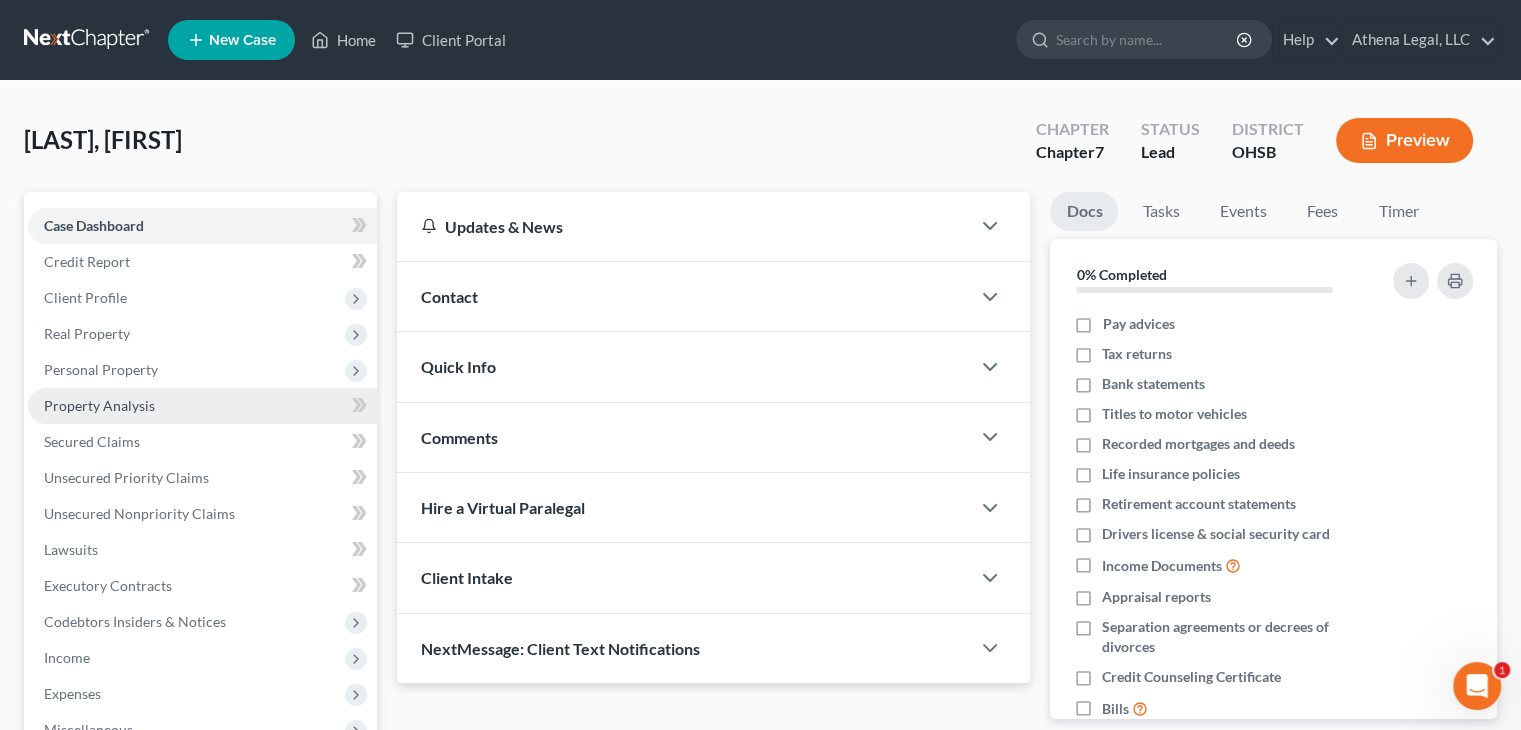 scroll, scrollTop: 332, scrollLeft: 0, axis: vertical 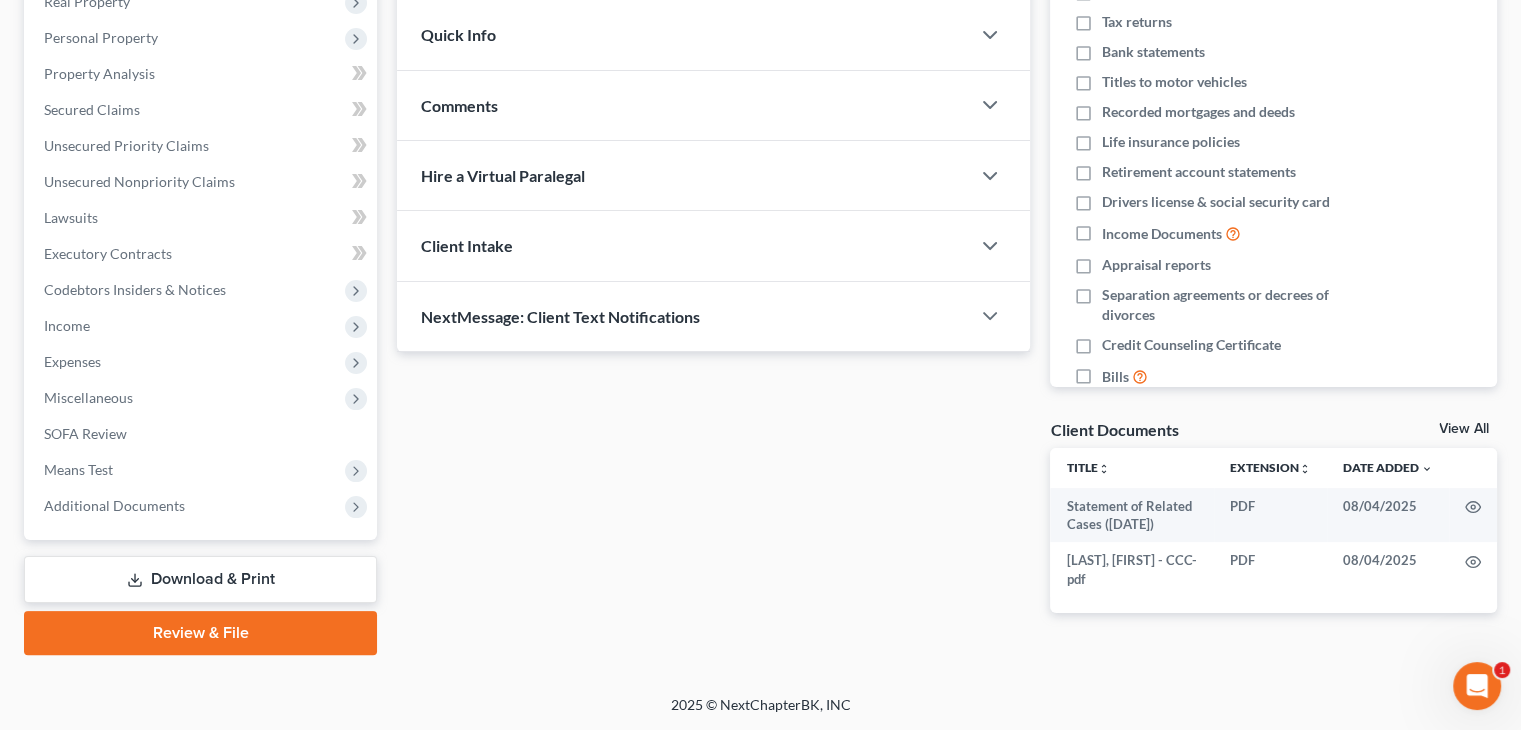 click on "Review & File" at bounding box center (200, 633) 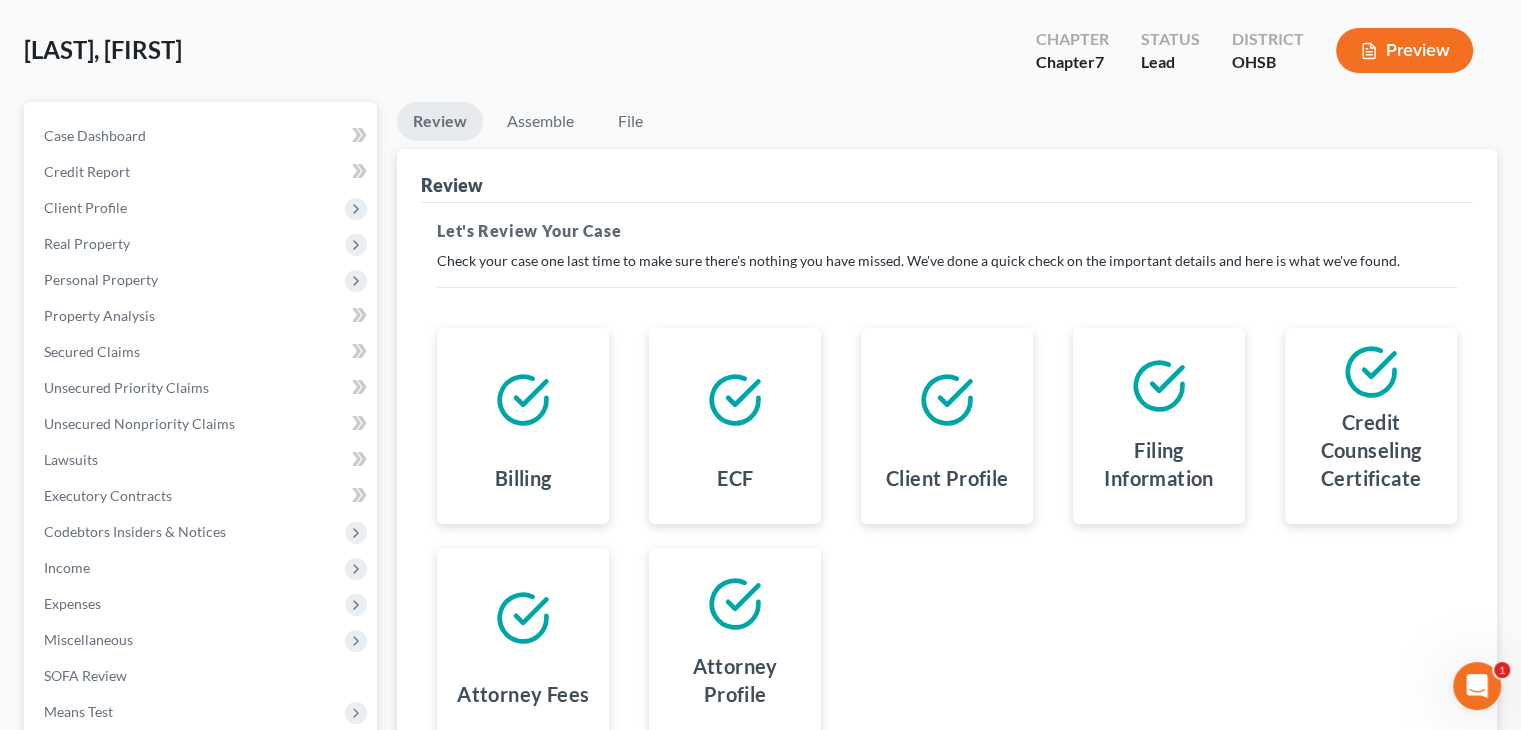 scroll, scrollTop: 0, scrollLeft: 0, axis: both 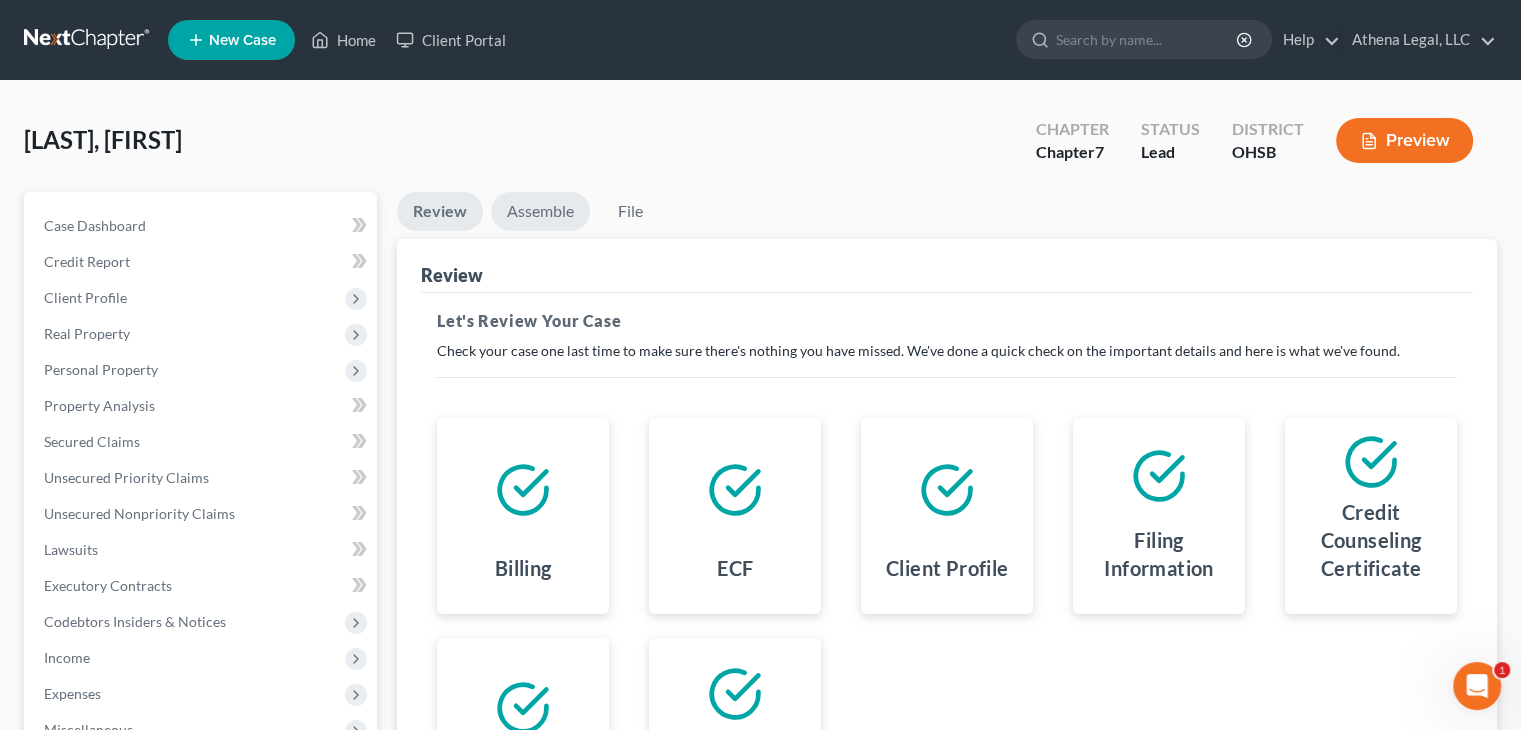 click on "Assemble" at bounding box center [540, 211] 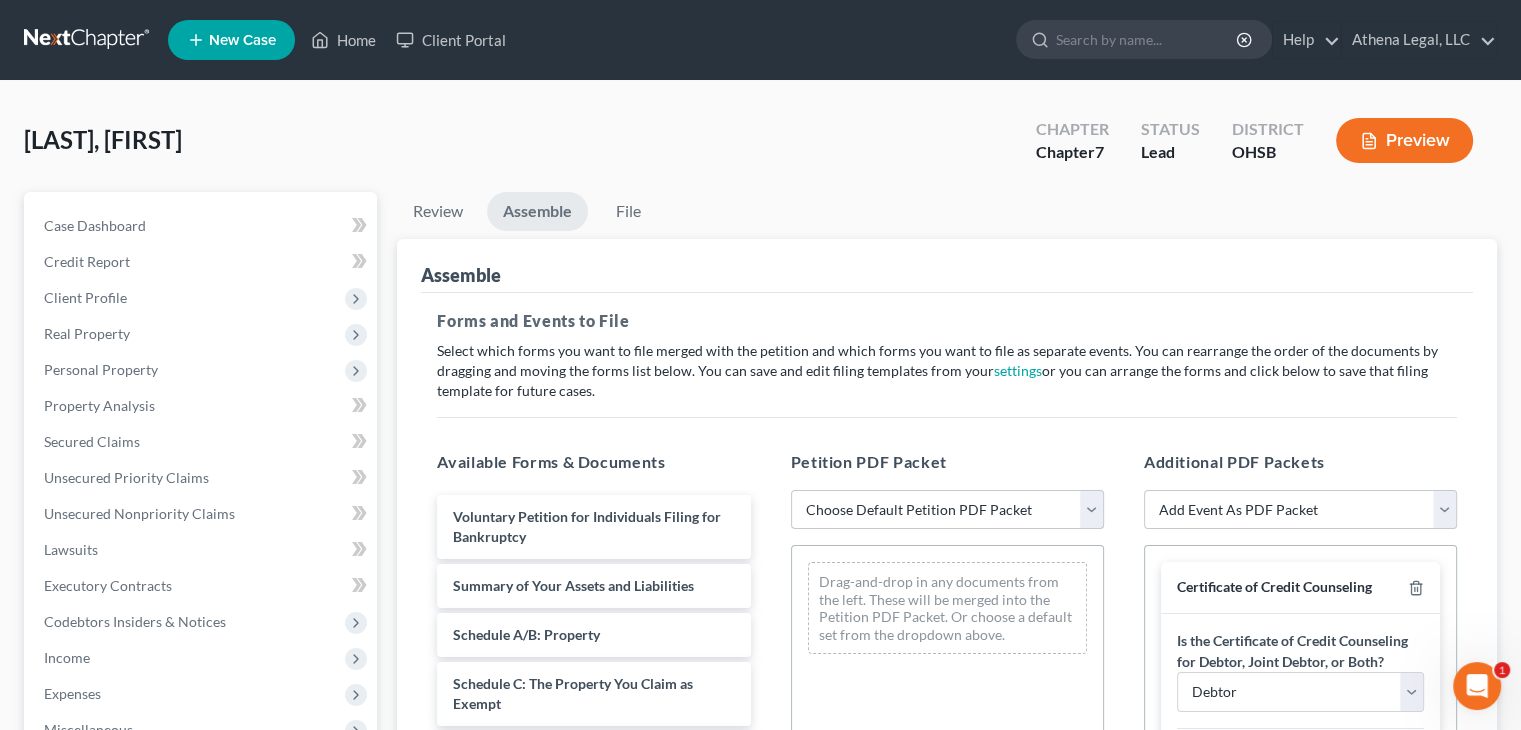 click on "Choose Default Petition PDF Packet Emergency Filing (Voluntary Petition and Creditor List Only) Chapter 7 Template Chapter 7 Template New" at bounding box center (947, 510) 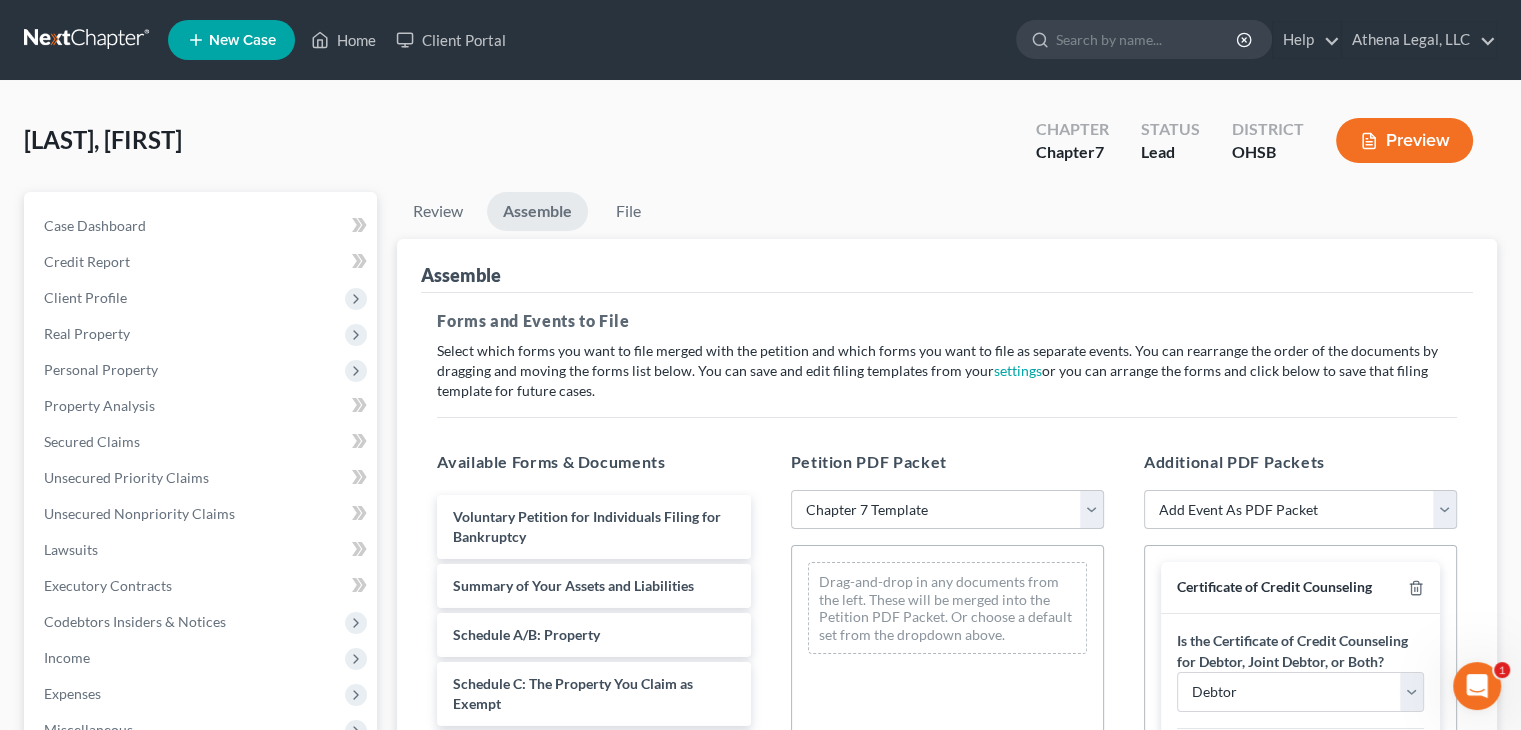 click on "Choose Default Petition PDF Packet Emergency Filing (Voluntary Petition and Creditor List Only) Chapter 7 Template Chapter 7 Template New" at bounding box center (947, 510) 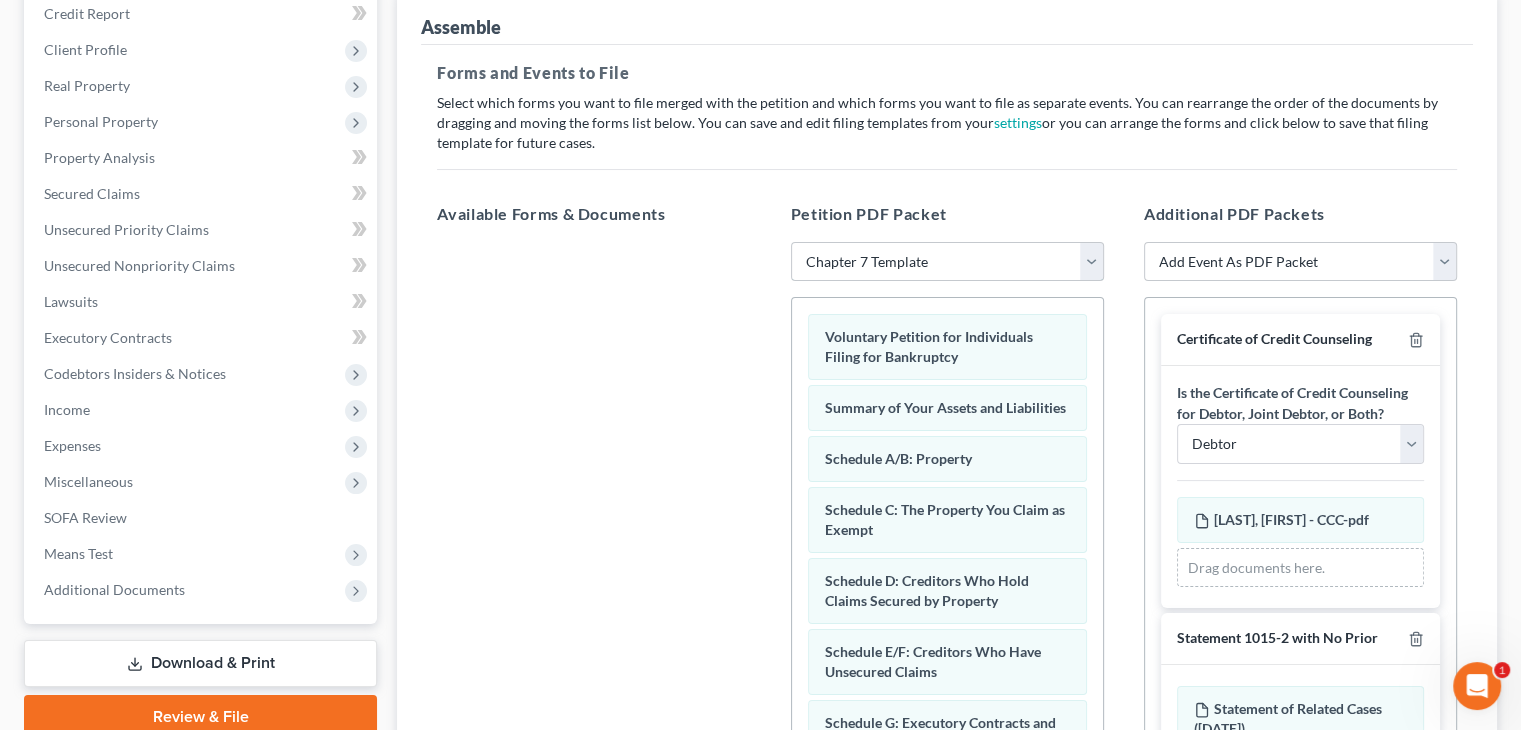 scroll, scrollTop: 260, scrollLeft: 0, axis: vertical 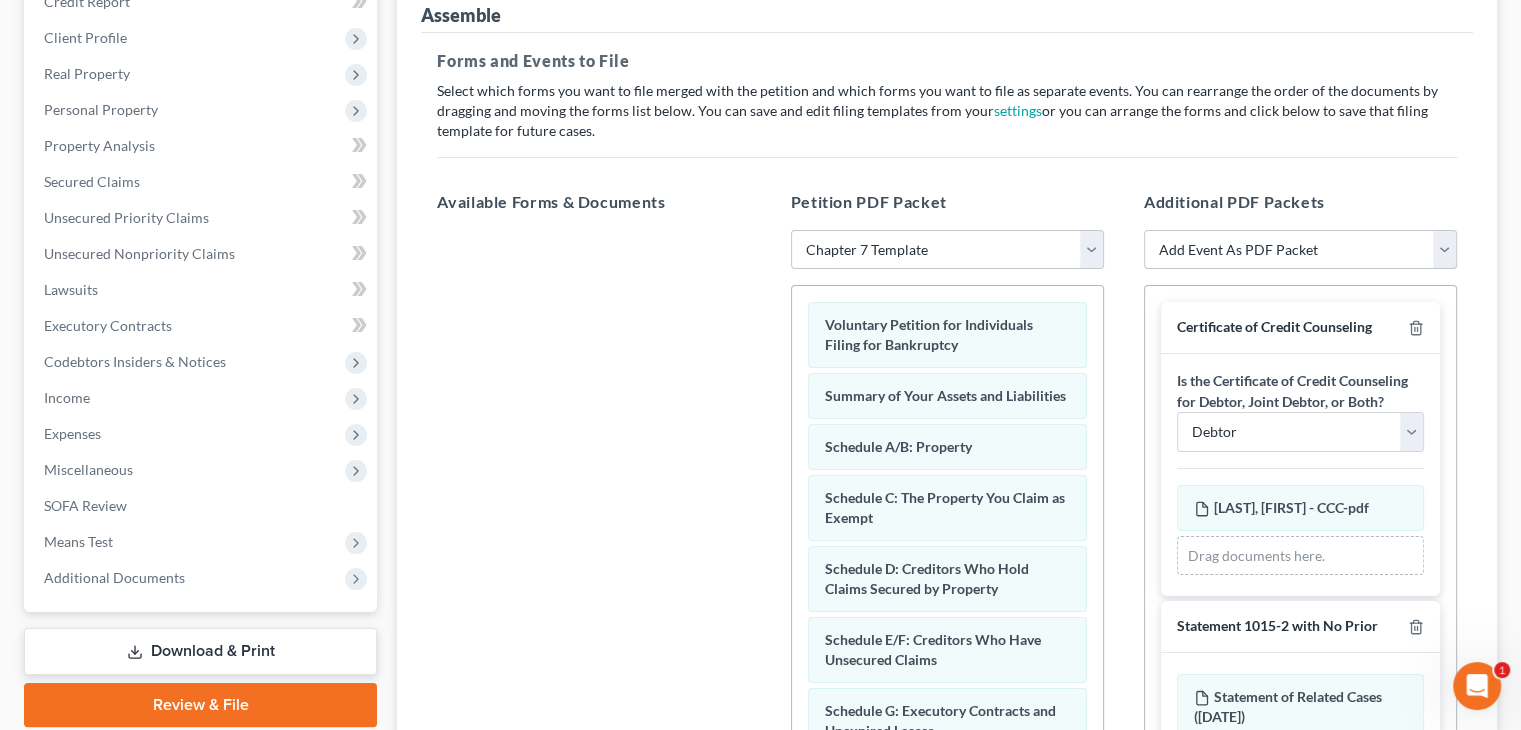 click on "Add Event As PDF Packet 20 Largest Unsecured Creditors Amended Document Amended List of Creditors Amended Schedules Amended Statement of Financial Affairs Amended Statement of Social Security Number-Form 121 Business Income and Expenses Certificate of Credit Counseling Certificate of Service Certificate of Service (Use Only for Rule 3002.1 Events) Certification of No New or Changed Creditors Certification of Plan Payment Certification Regarding Notice to Debtor Chapter 7 Means Test Calculation 122A-2 Chapter 7 Statements - Monthly Income (122A-1) / Exemption Presumption of Abuse (122A-1Supp) Corporate Resolution Debtor Electronic Noticing Request Debtor Repayment Plan Debtor's Certification Regarding Issuance of Discharge Order Debtor's Election of Small Business Designation Declaration About Individual Debtor's Schedules Declaration Under Penalty of Perjury Disclosure of Compensation of Attorney for Debtor Domestic Support Obligations Equity Security Holders Financial Management Course Liquidation Analysis" at bounding box center (1300, 250) 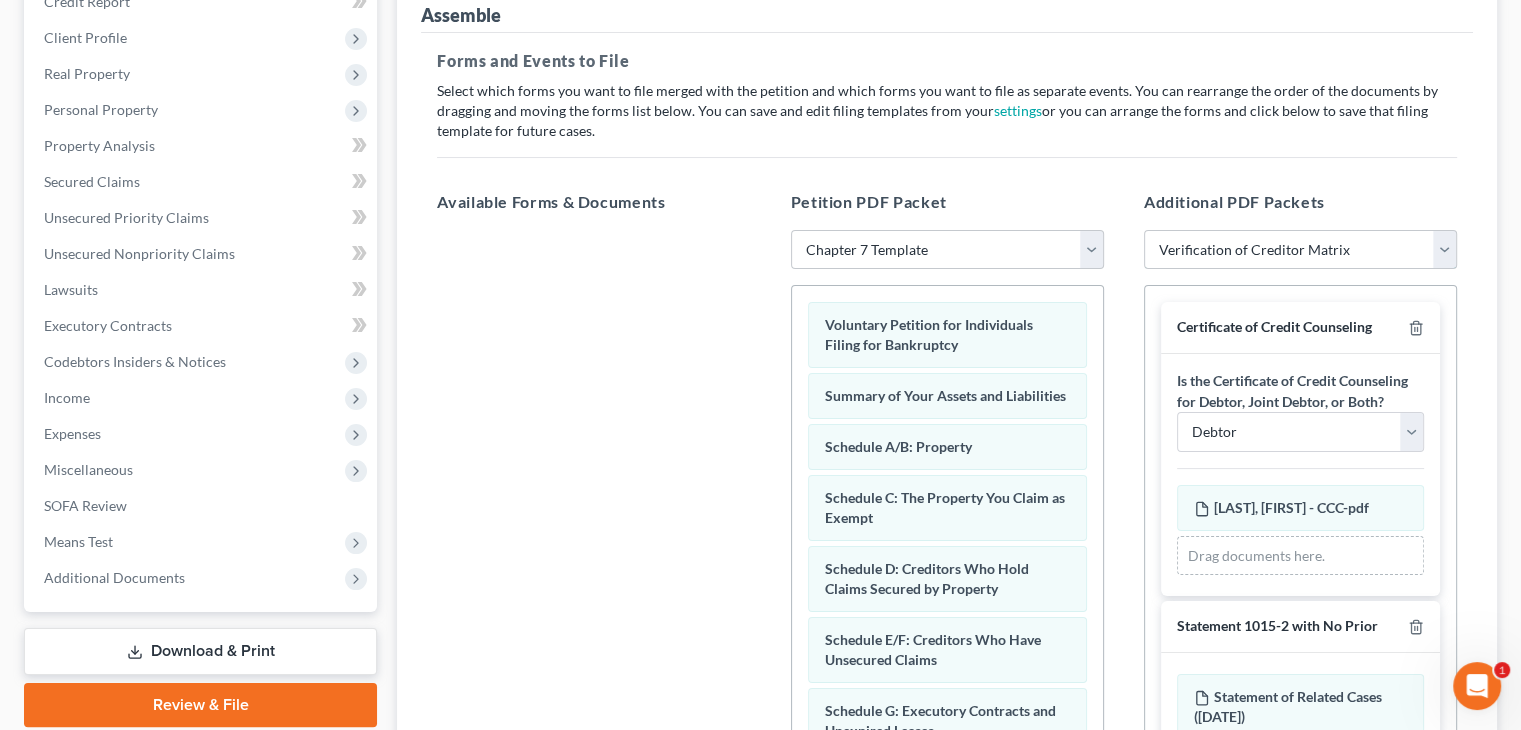 click on "Add Event As PDF Packet 20 Largest Unsecured Creditors Amended Document Amended List of Creditors Amended Schedules Amended Statement of Financial Affairs Amended Statement of Social Security Number-Form 121 Business Income and Expenses Certificate of Credit Counseling Certificate of Service Certificate of Service (Use Only for Rule 3002.1 Events) Certification of No New or Changed Creditors Certification of Plan Payment Certification Regarding Notice to Debtor Chapter 7 Means Test Calculation 122A-2 Chapter 7 Statements - Monthly Income (122A-1) / Exemption Presumption of Abuse (122A-1Supp) Corporate Resolution Debtor Electronic Noticing Request Debtor Repayment Plan Debtor's Certification Regarding Issuance of Discharge Order Debtor's Election of Small Business Designation Declaration About Individual Debtor's Schedules Declaration Under Penalty of Perjury Disclosure of Compensation of Attorney for Debtor Domestic Support Obligations Equity Security Holders Financial Management Course Liquidation Analysis" at bounding box center [1300, 250] 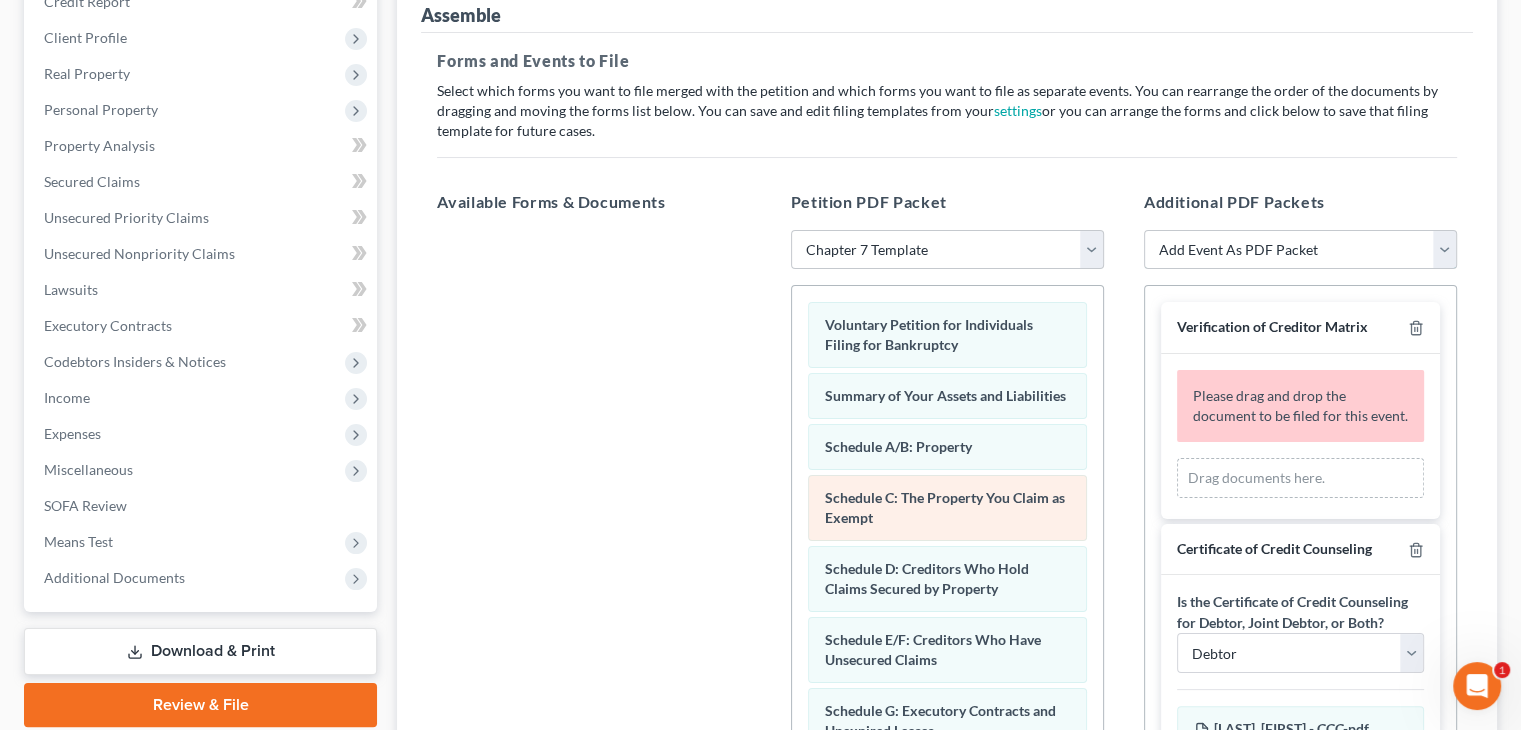 scroll, scrollTop: 675, scrollLeft: 0, axis: vertical 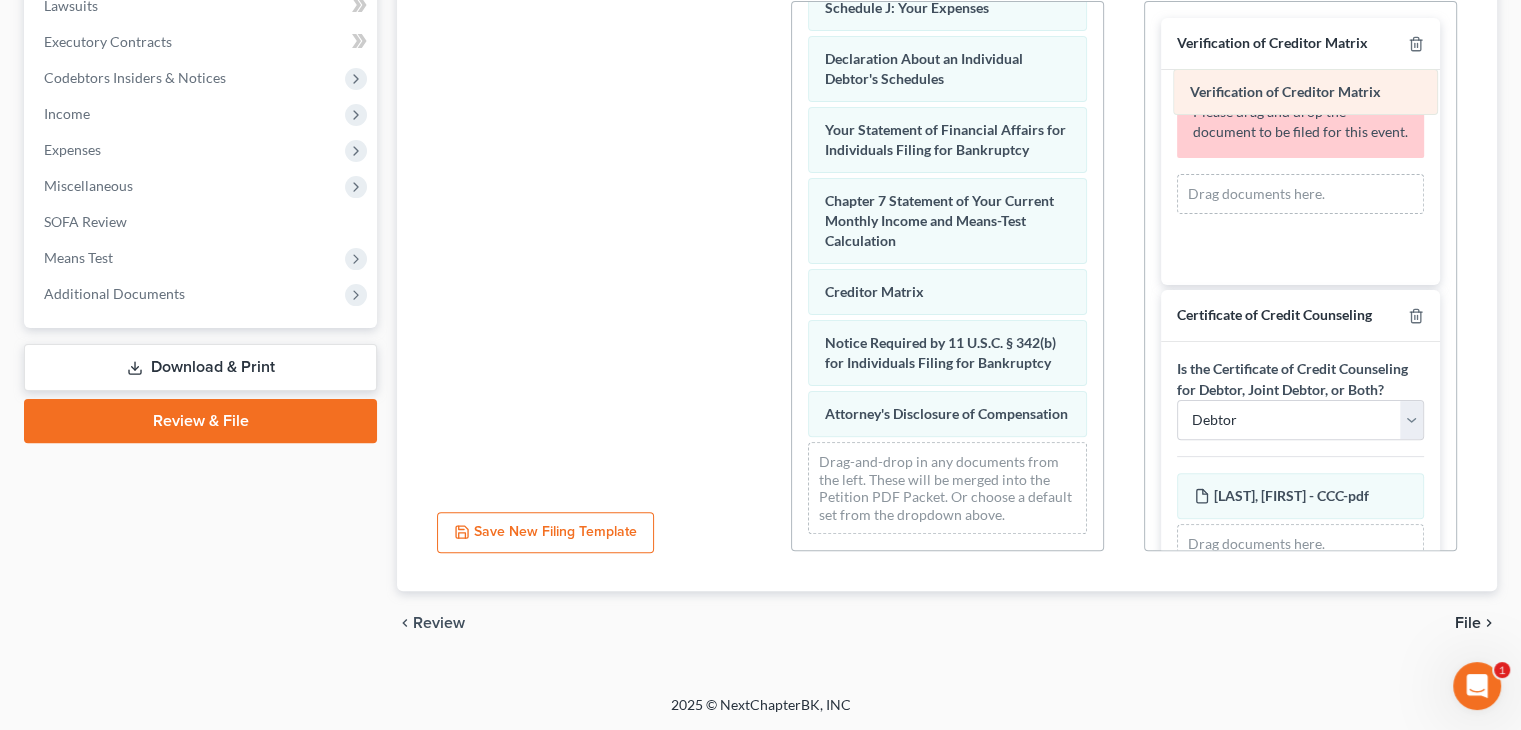 drag, startPoint x: 937, startPoint y: 275, endPoint x: 1334, endPoint y: 95, distance: 435.9002 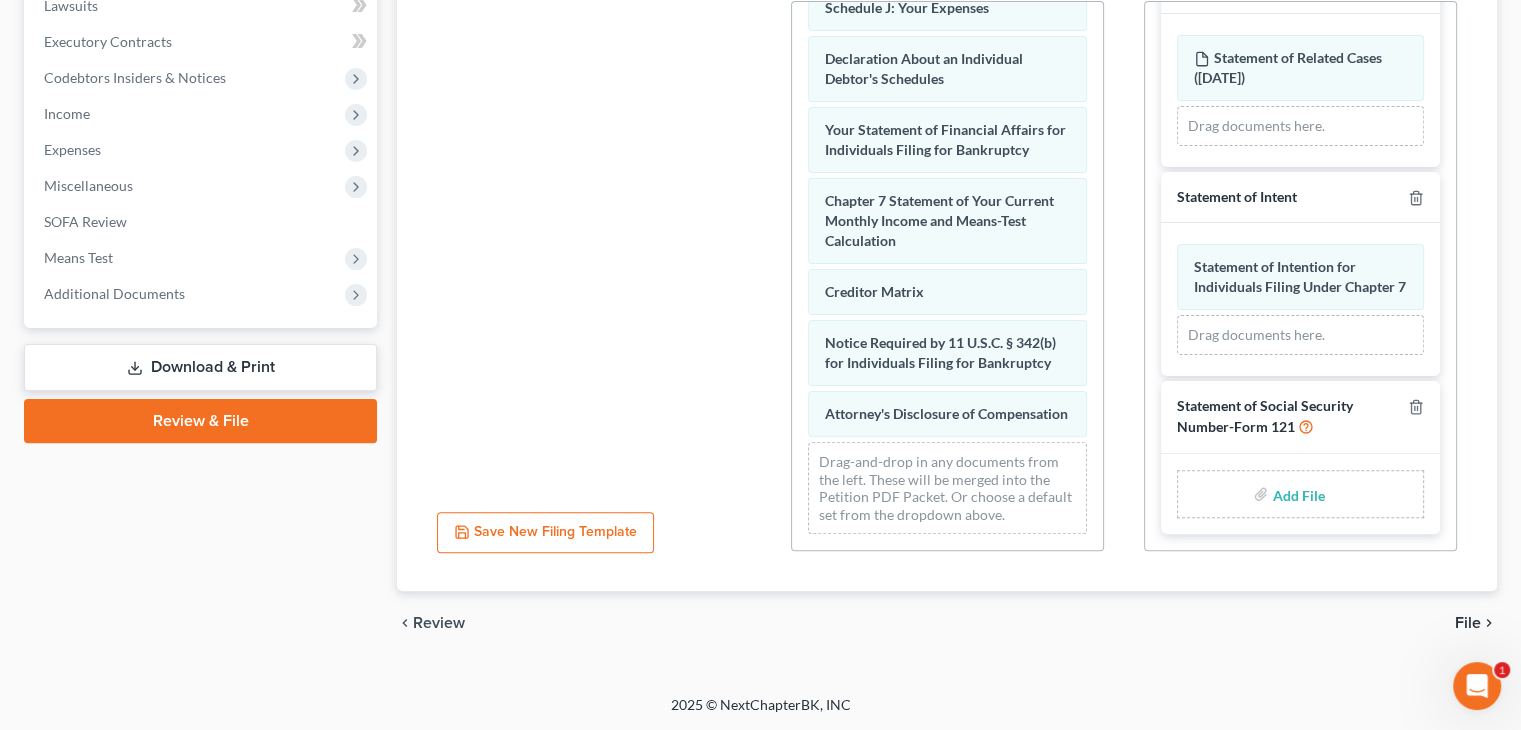 scroll, scrollTop: 579, scrollLeft: 0, axis: vertical 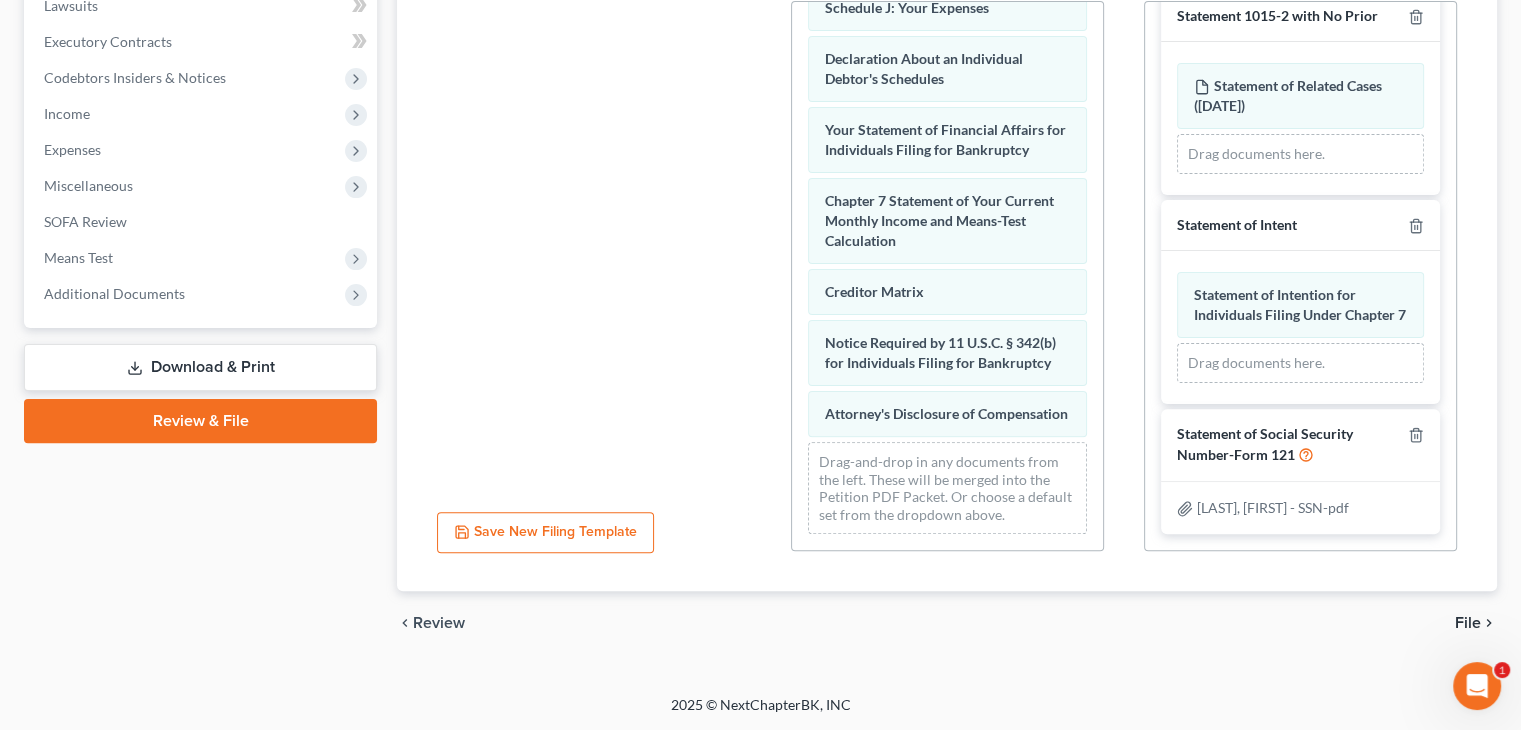 click on "File" at bounding box center [1468, 623] 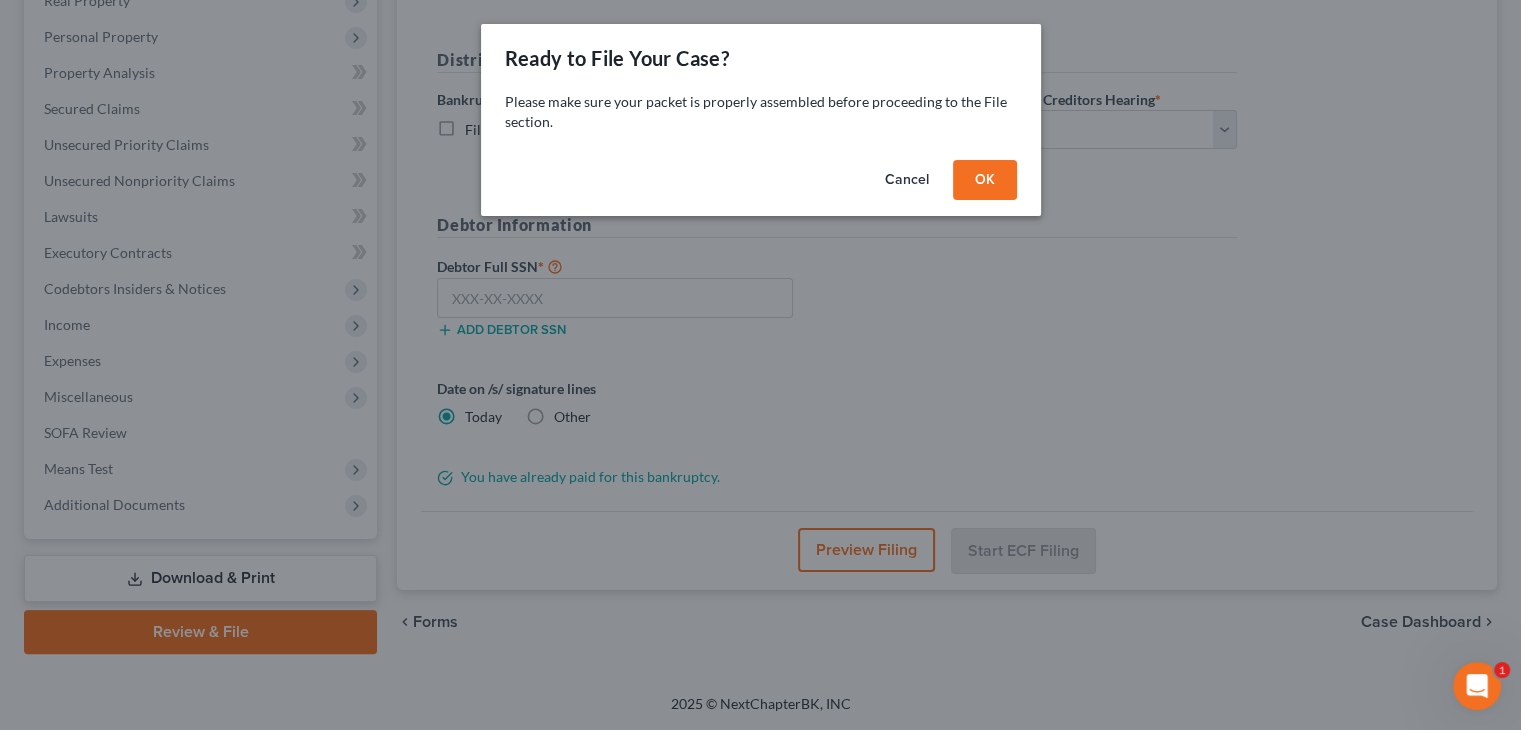 scroll, scrollTop: 332, scrollLeft: 0, axis: vertical 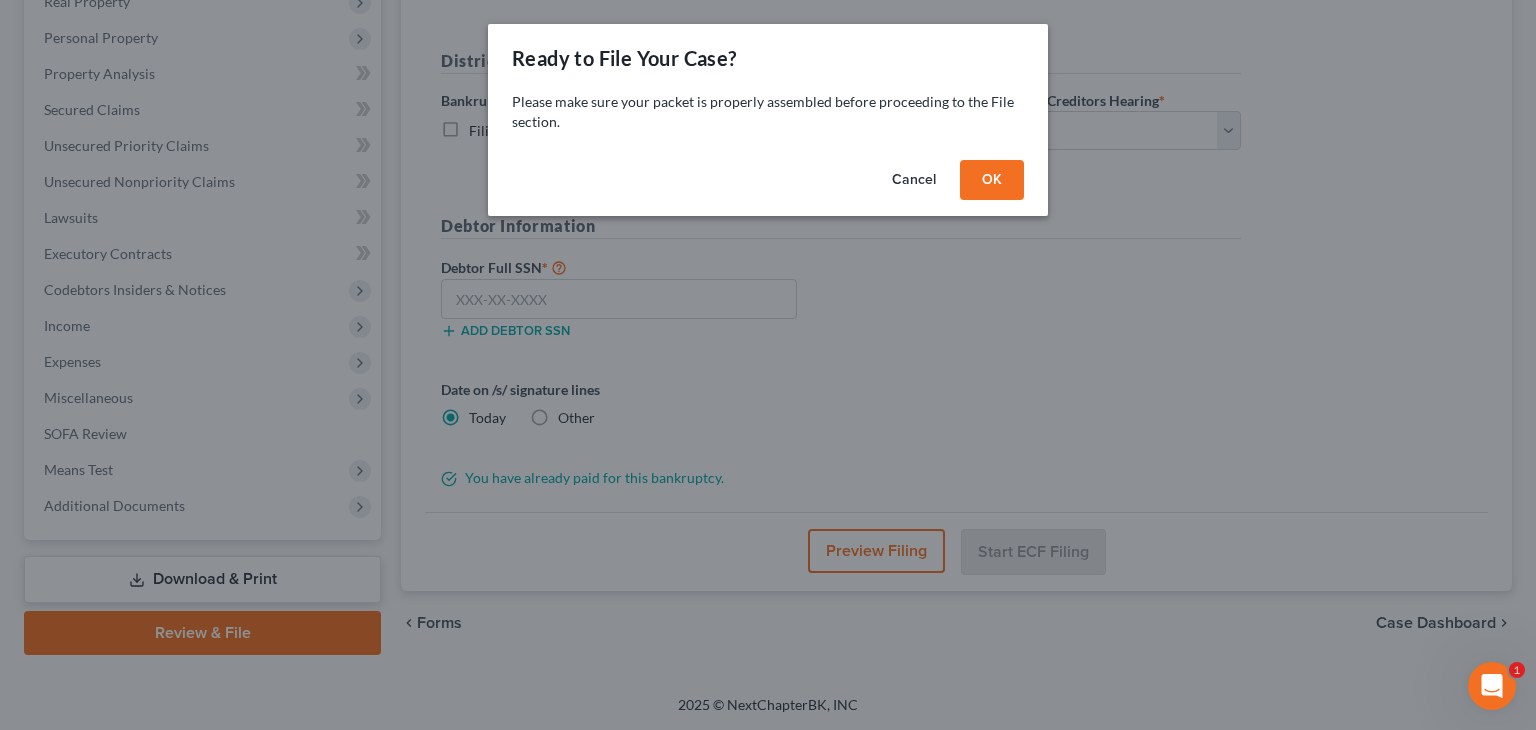 click on "OK" at bounding box center [992, 180] 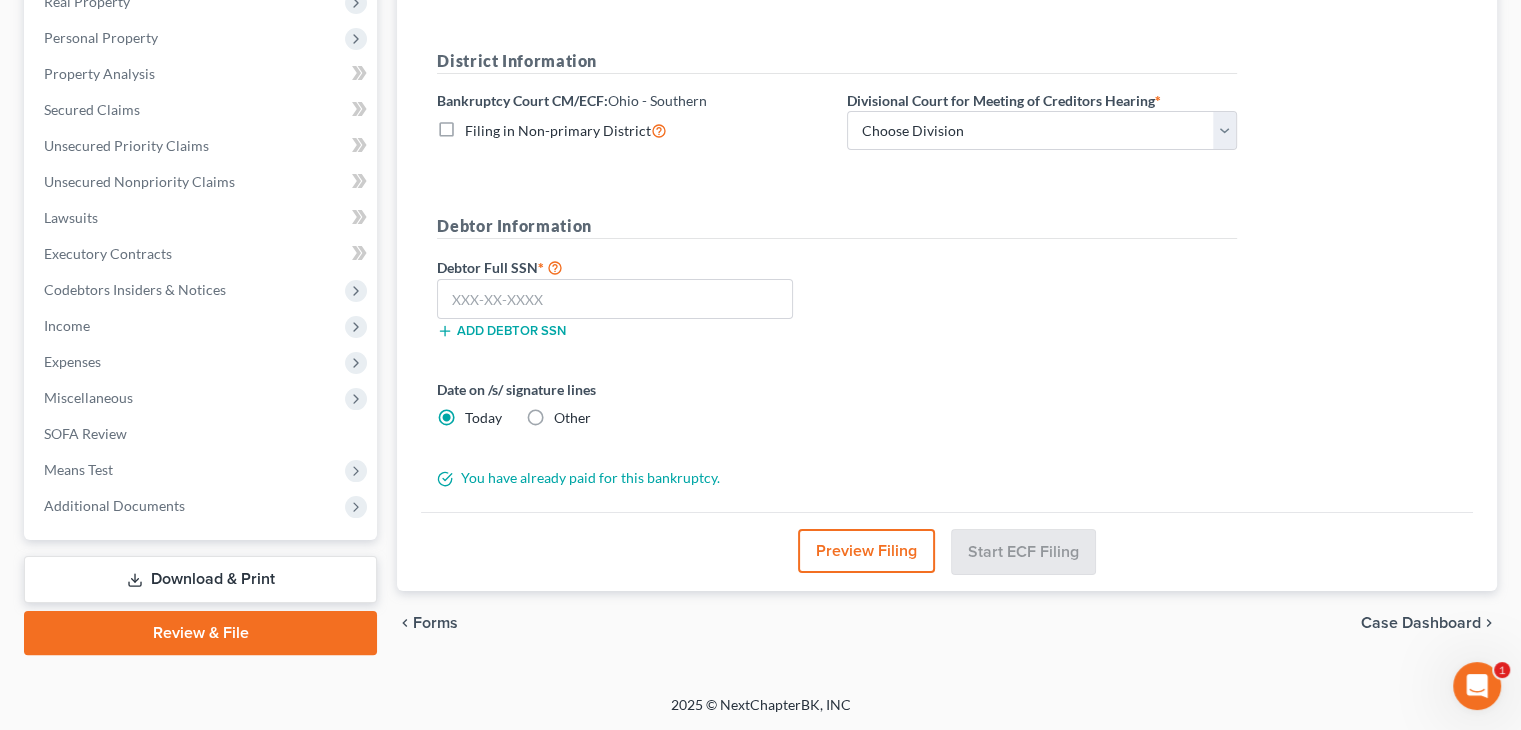 scroll, scrollTop: 106, scrollLeft: 0, axis: vertical 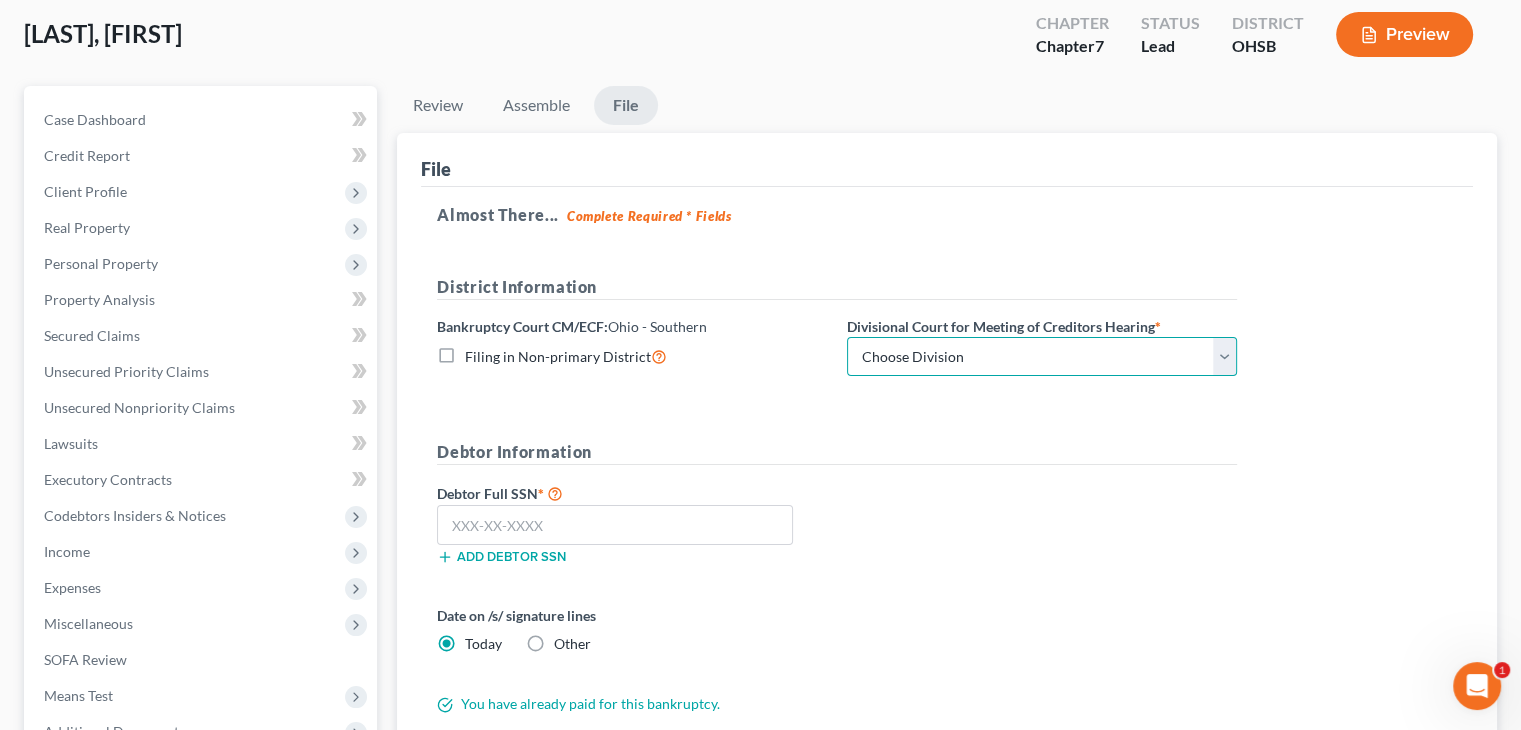 click on "Choose Division Cincinnati Columbus Dayton" at bounding box center (1042, 357) 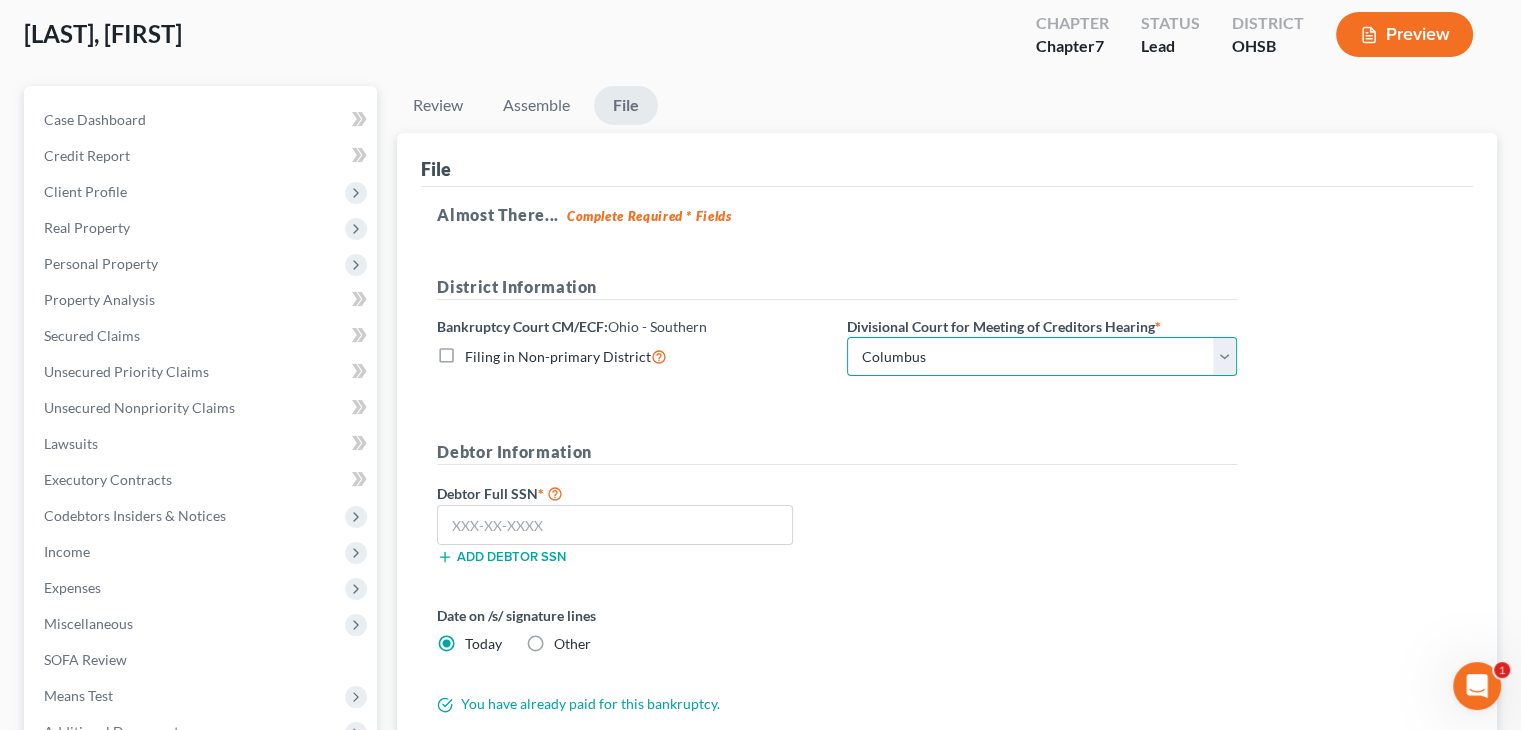 click on "Choose Division Cincinnati Columbus Dayton" at bounding box center [1042, 357] 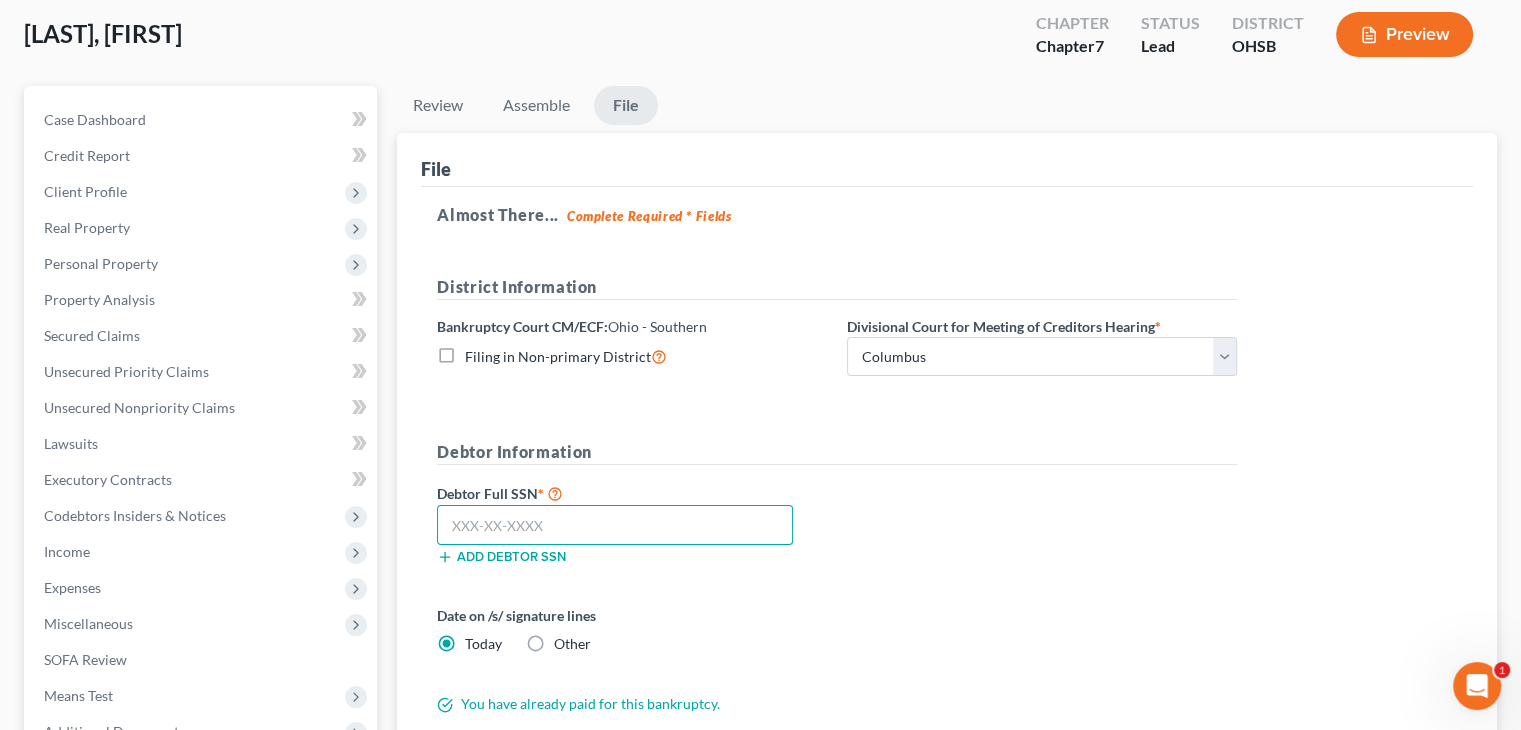 click at bounding box center [615, 525] 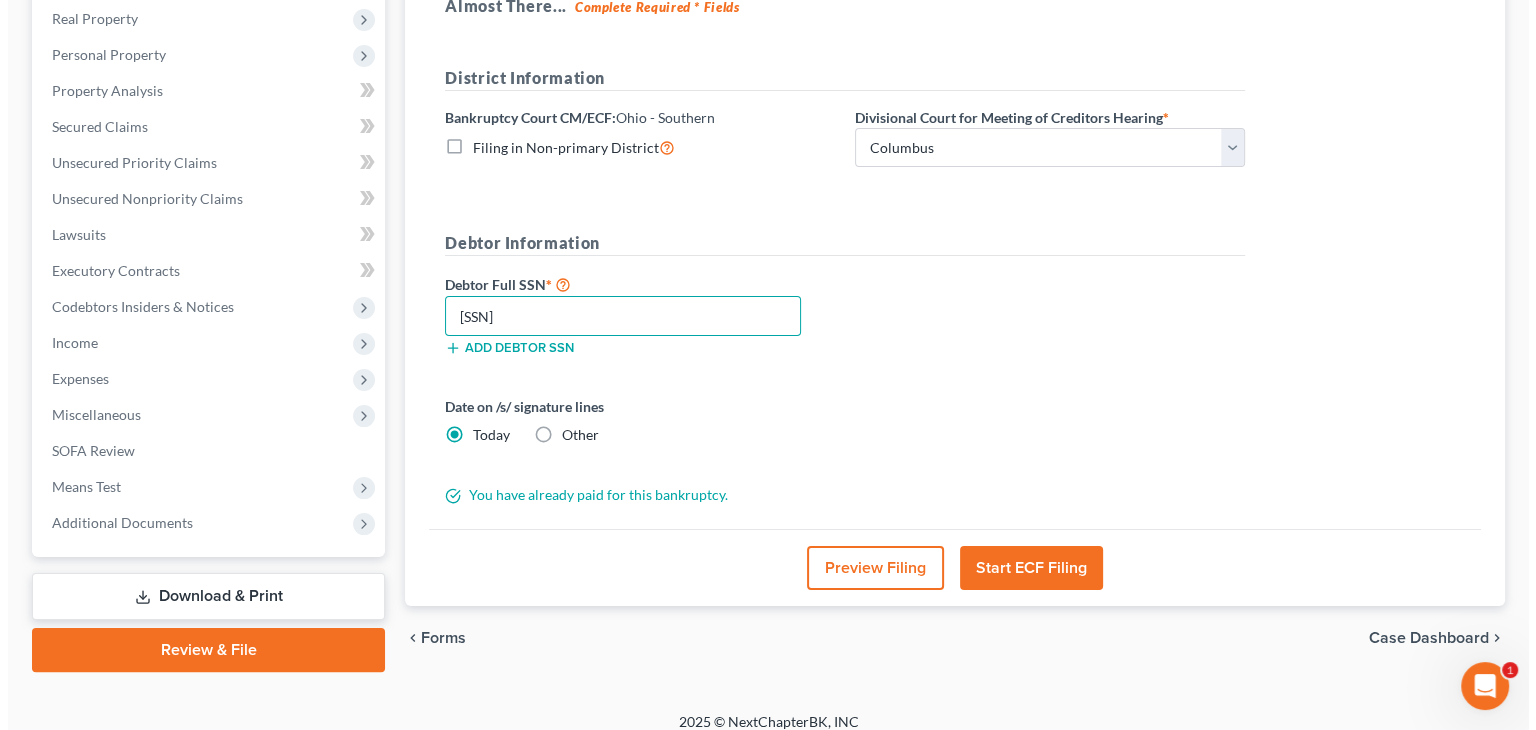scroll, scrollTop: 316, scrollLeft: 0, axis: vertical 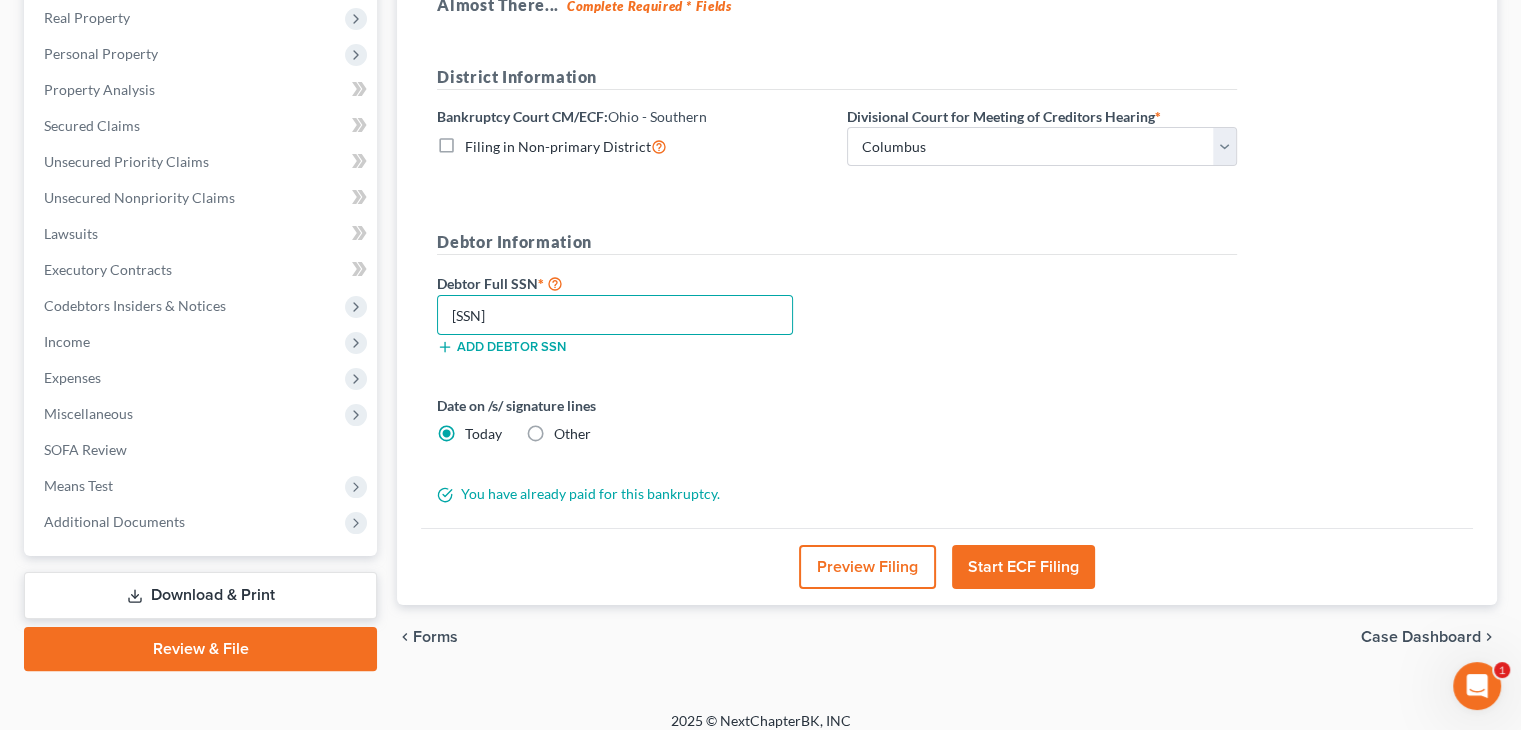 type on "[SSN]" 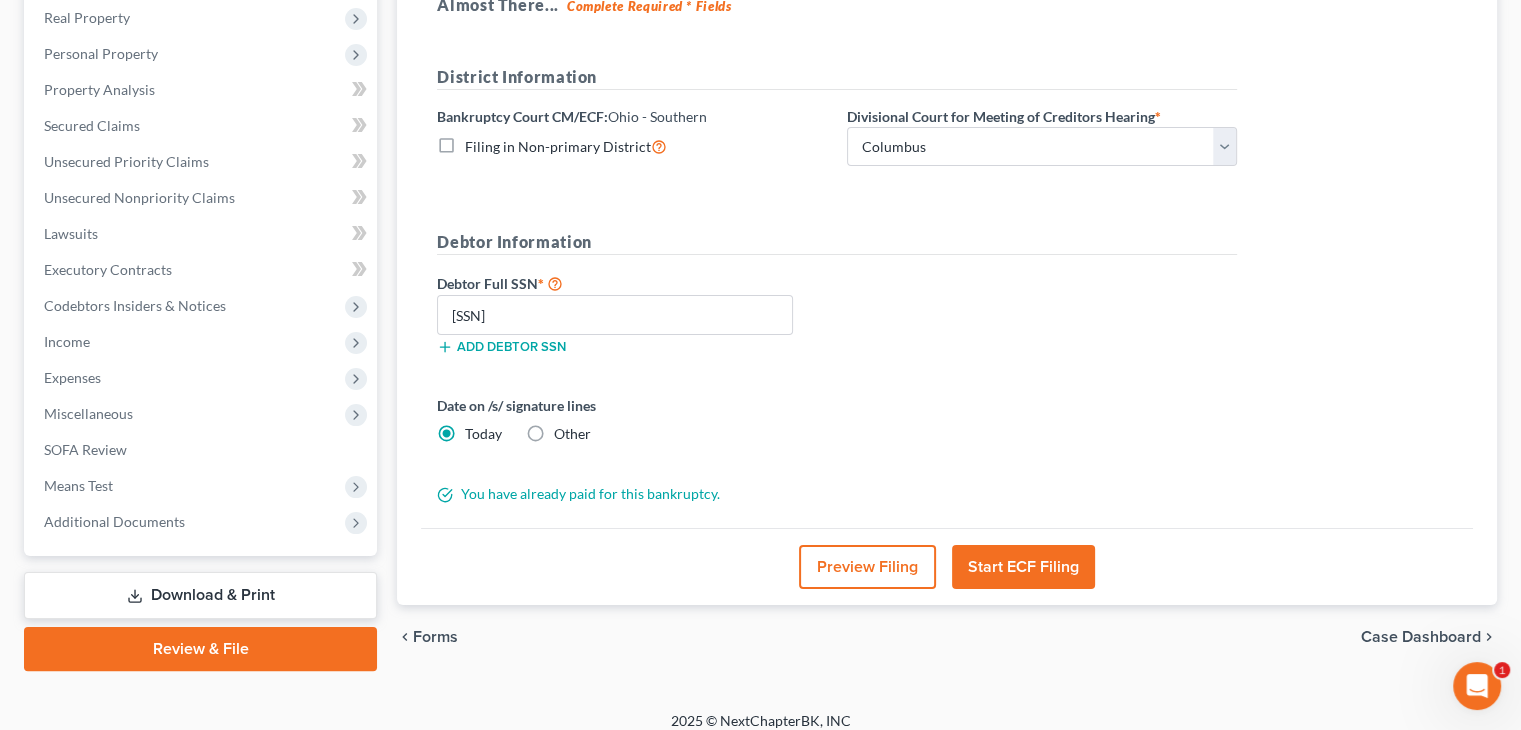 click on "Start ECF Filing" at bounding box center (1023, 567) 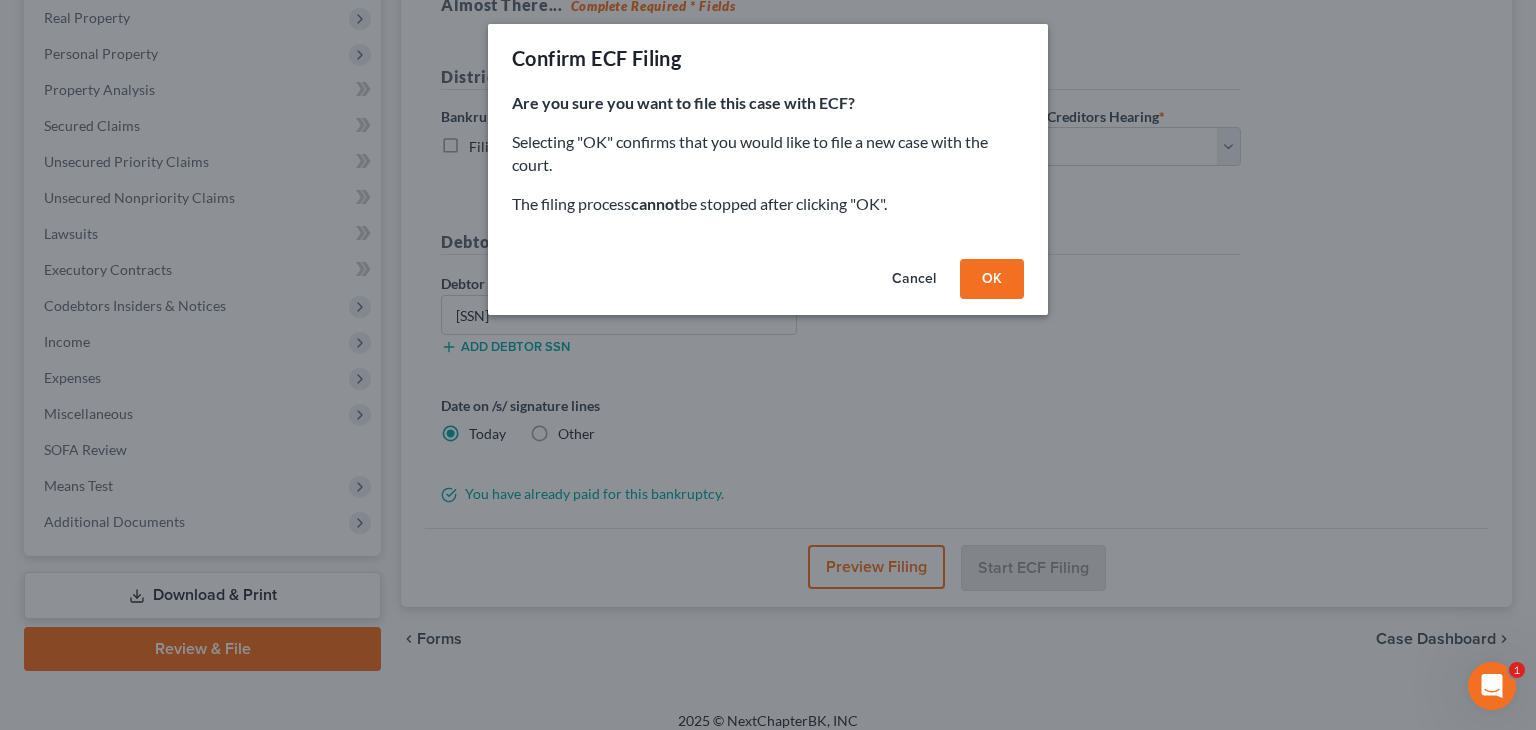 click on "OK" at bounding box center (992, 279) 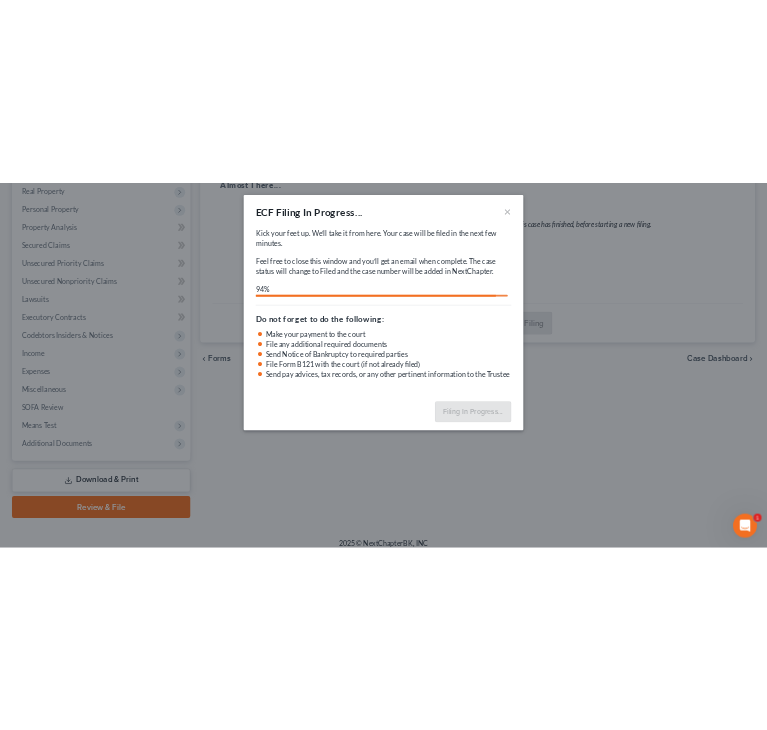 scroll, scrollTop: 126, scrollLeft: 0, axis: vertical 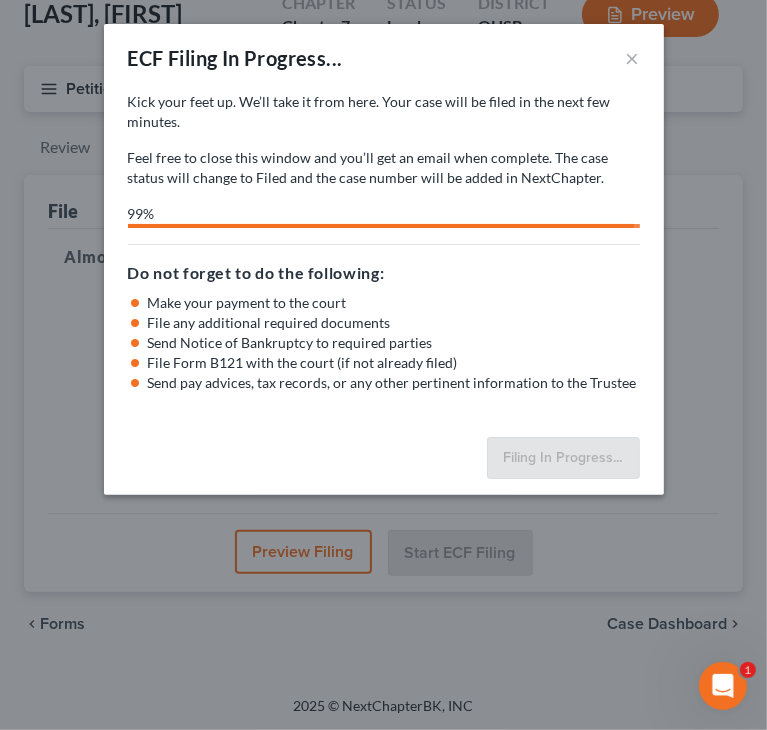 select on "1" 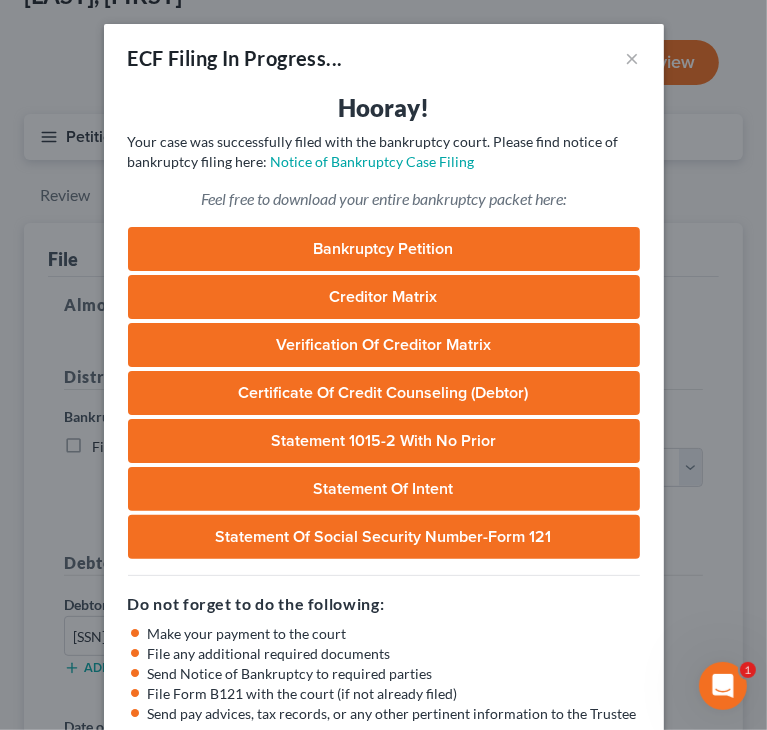scroll, scrollTop: 107, scrollLeft: 0, axis: vertical 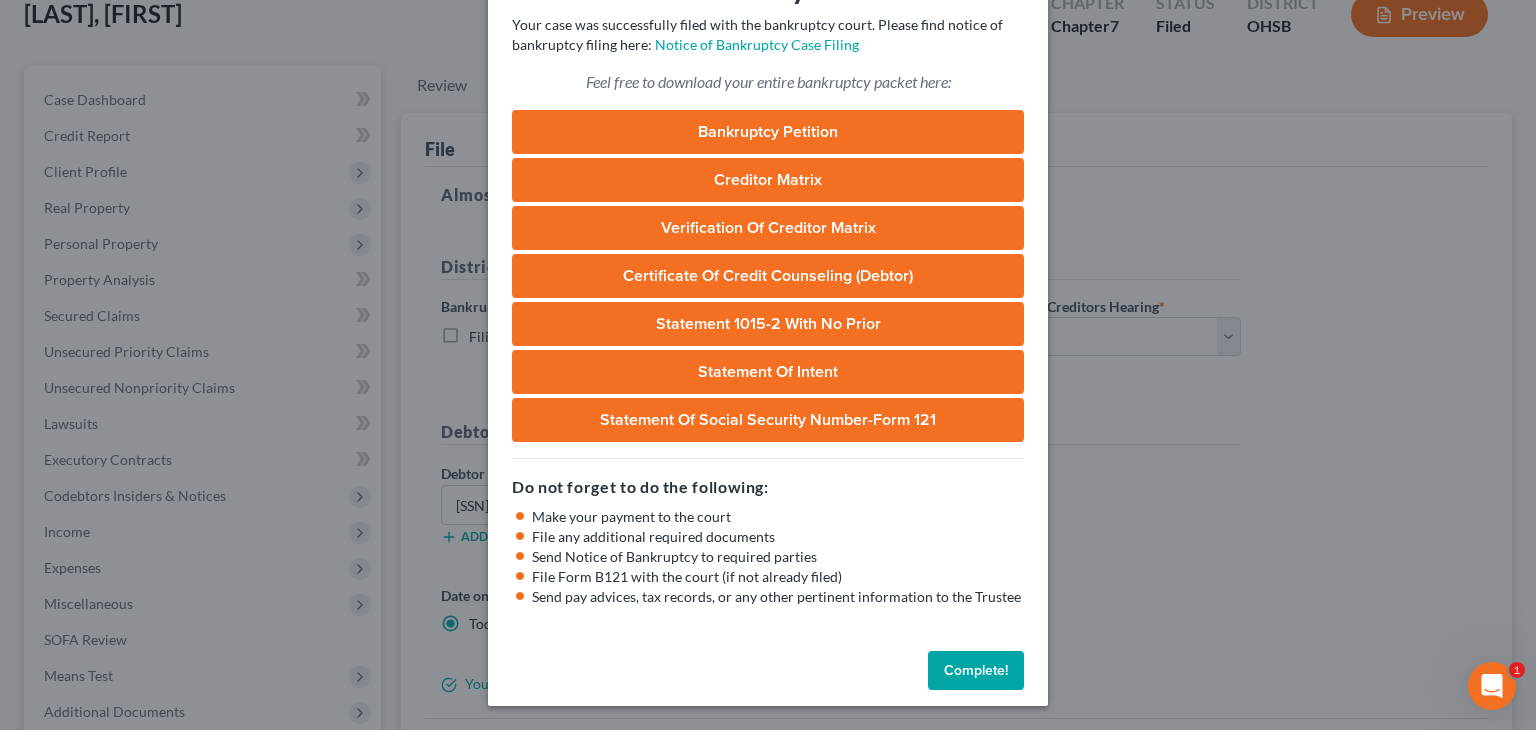 click on "Complete!" at bounding box center [976, 671] 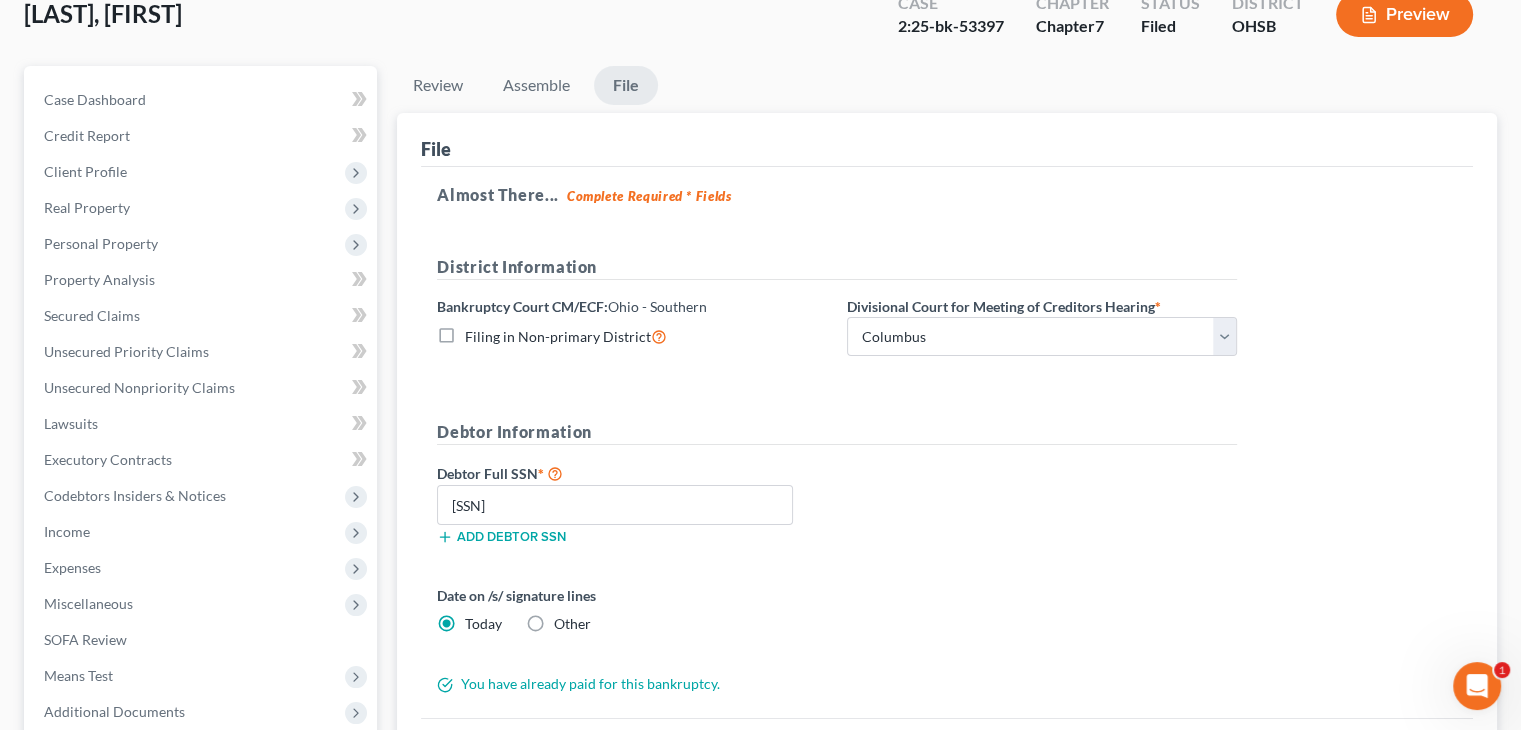 scroll, scrollTop: 0, scrollLeft: 0, axis: both 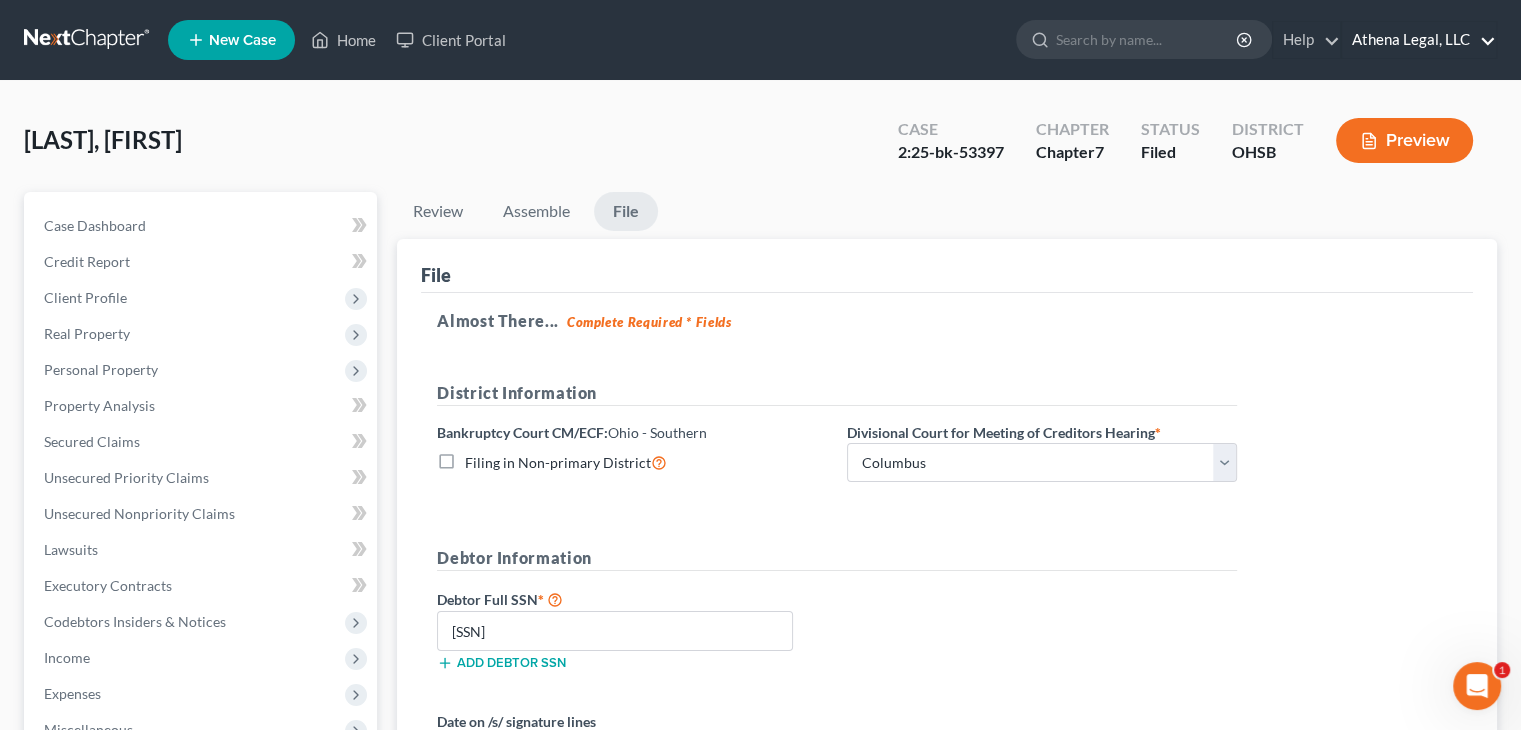 click on "Athena Legal, LLC" at bounding box center [1419, 40] 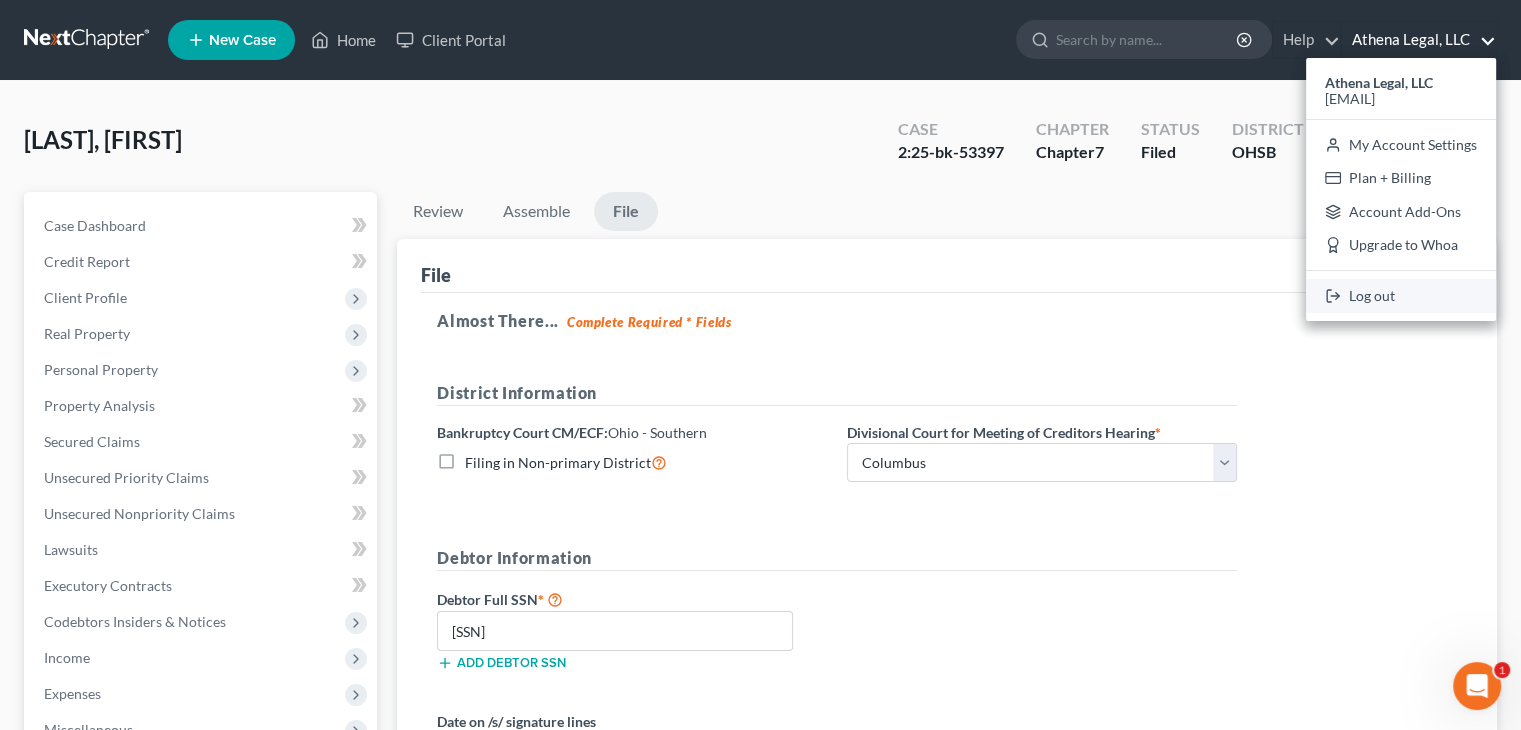 click on "Log out" at bounding box center [1401, 296] 